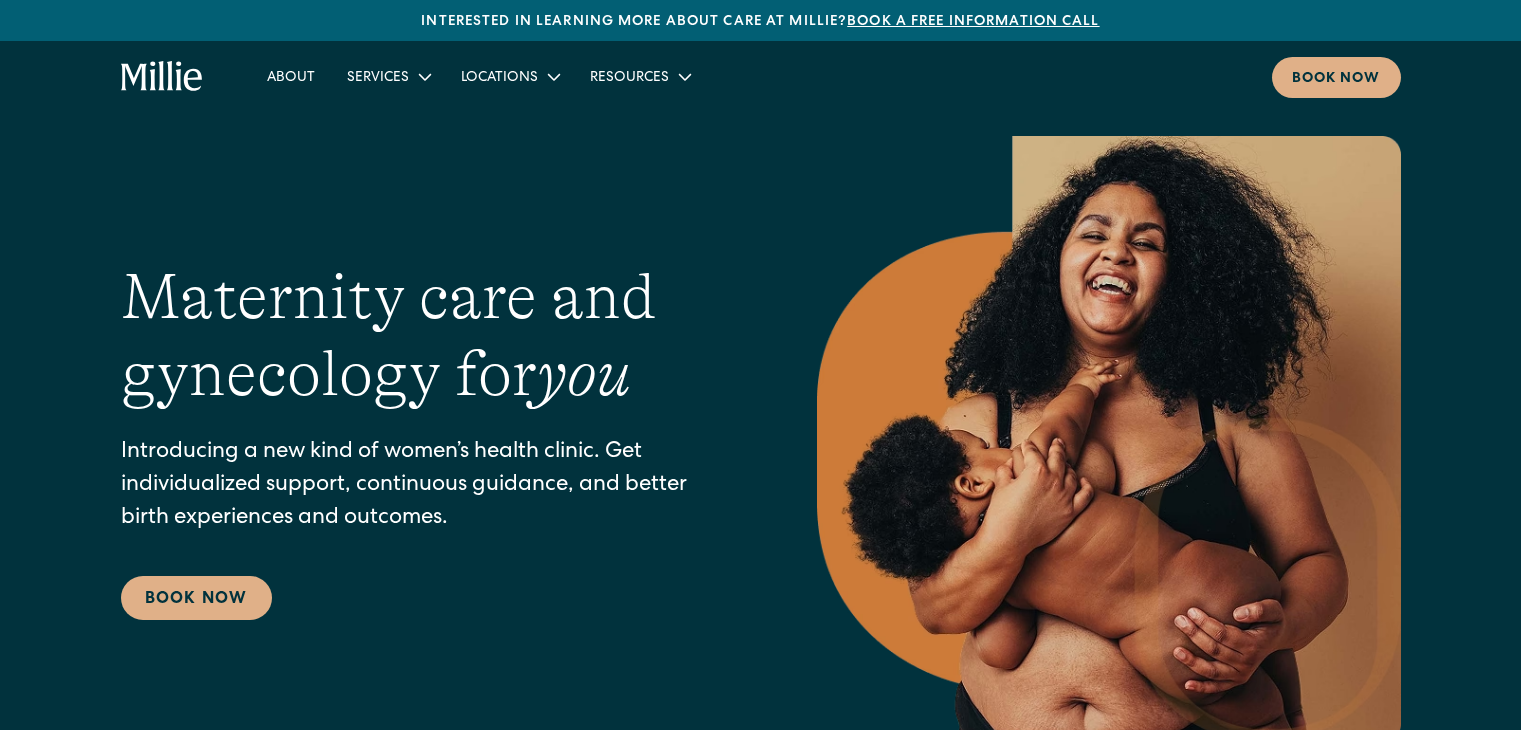 scroll, scrollTop: 0, scrollLeft: 0, axis: both 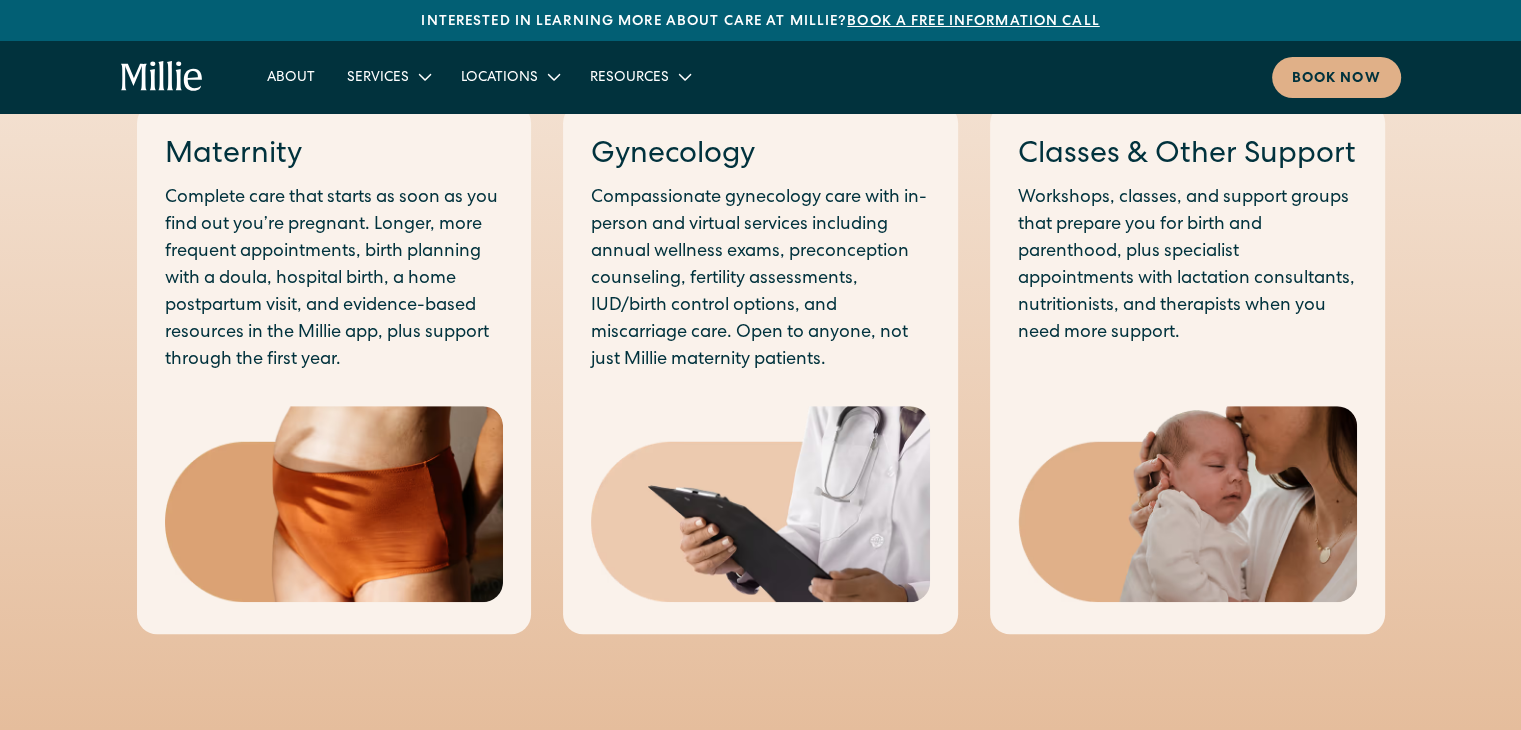 click on "Classes & Other Support" at bounding box center (1187, 156) 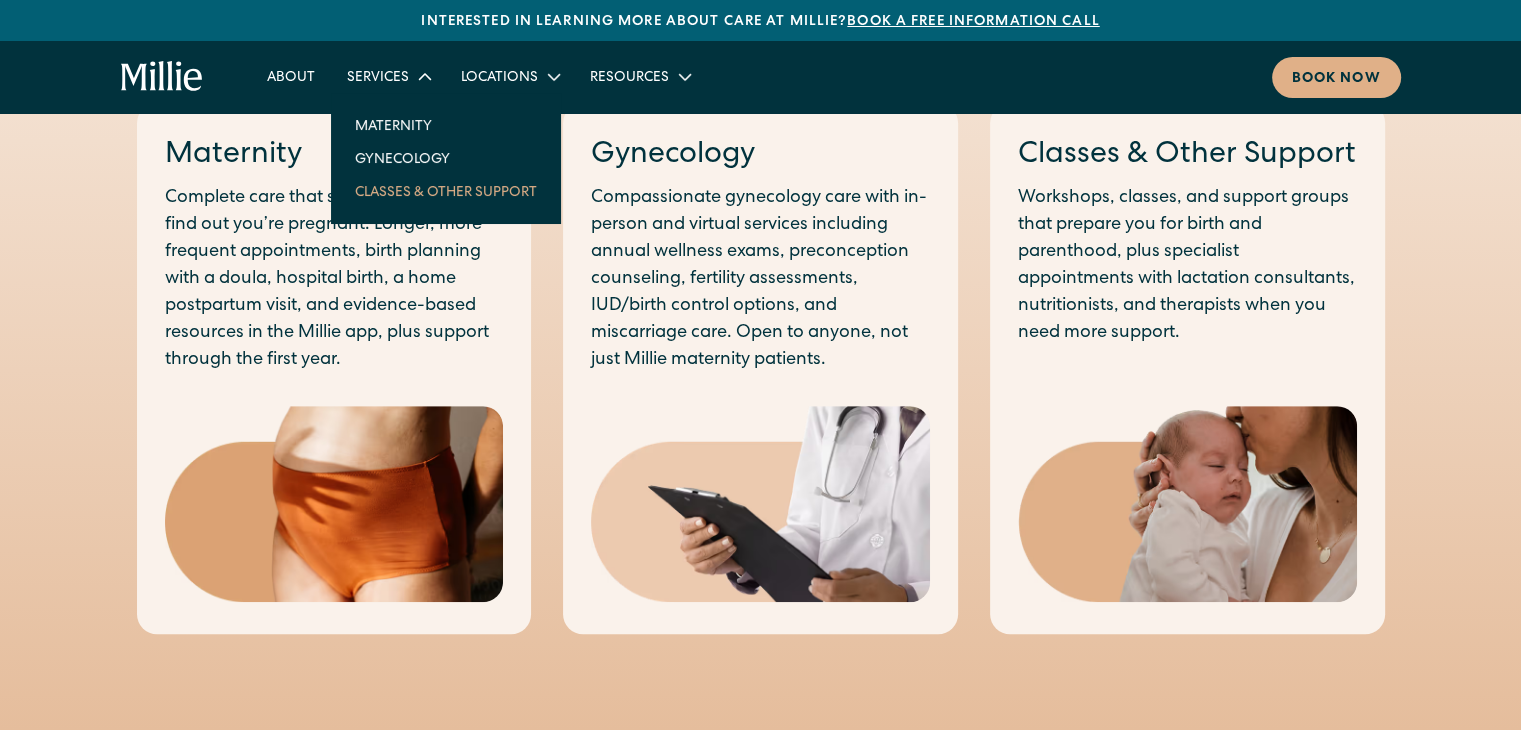 click on "Classes & Other Support" at bounding box center (446, 191) 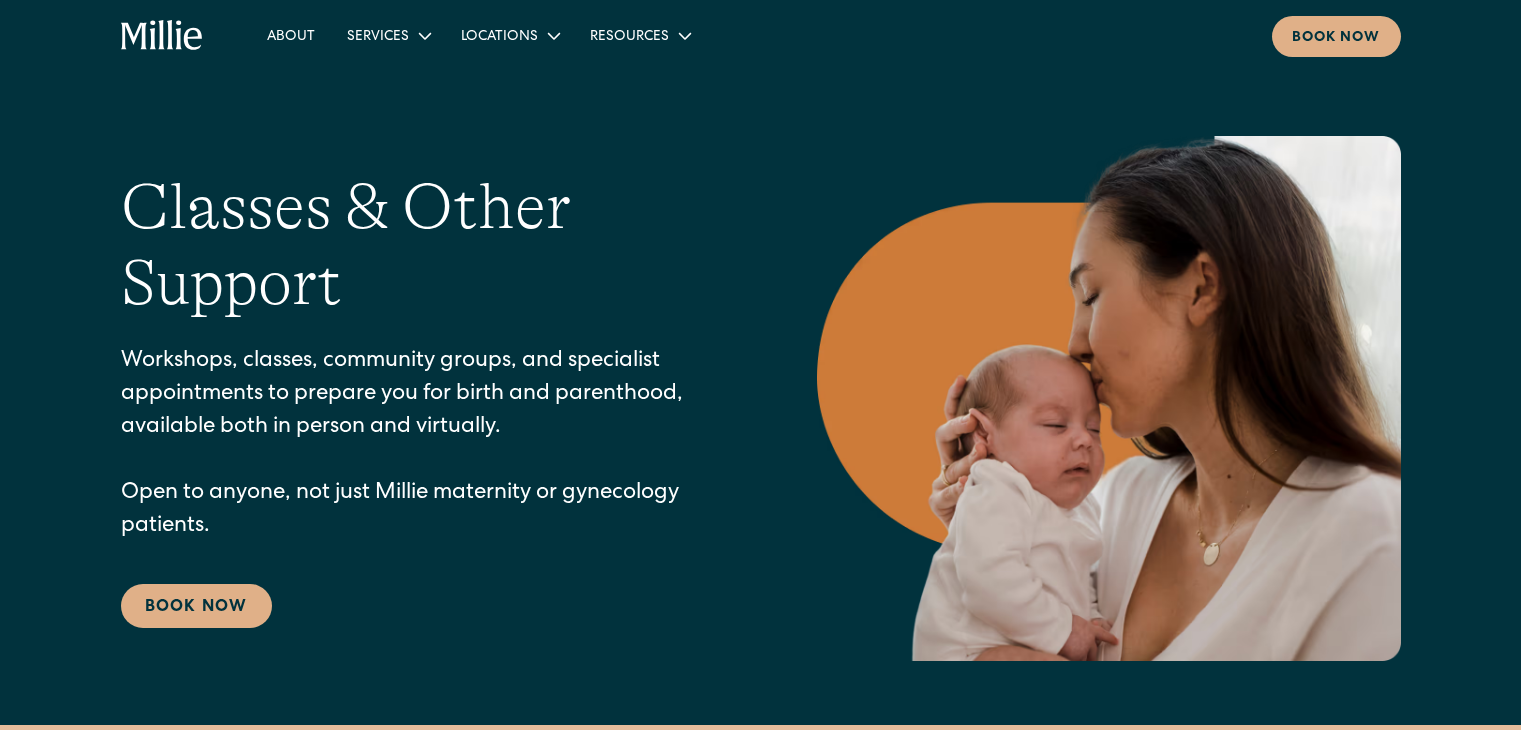 scroll, scrollTop: 0, scrollLeft: 0, axis: both 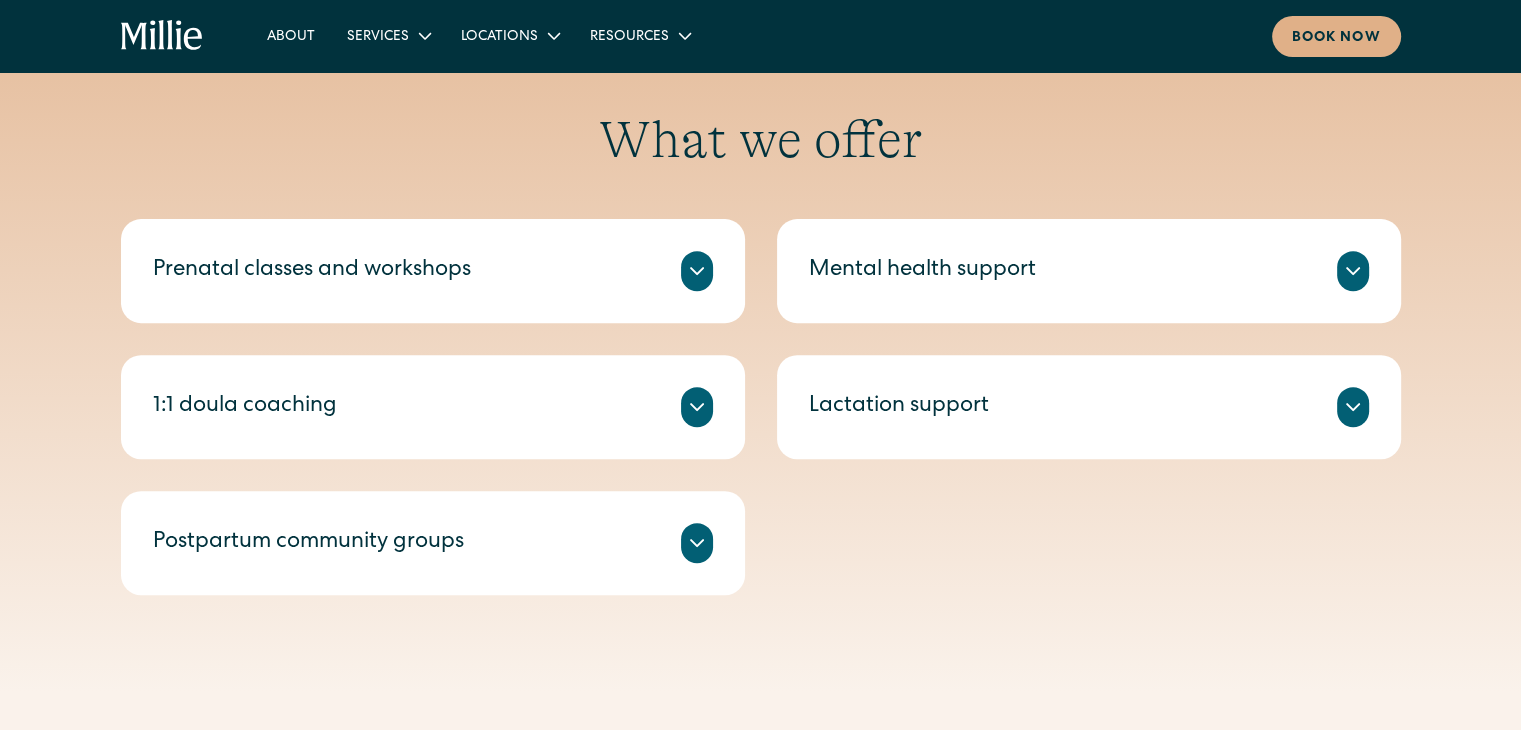 click on "Prenatal classes and workshops" at bounding box center (433, 271) 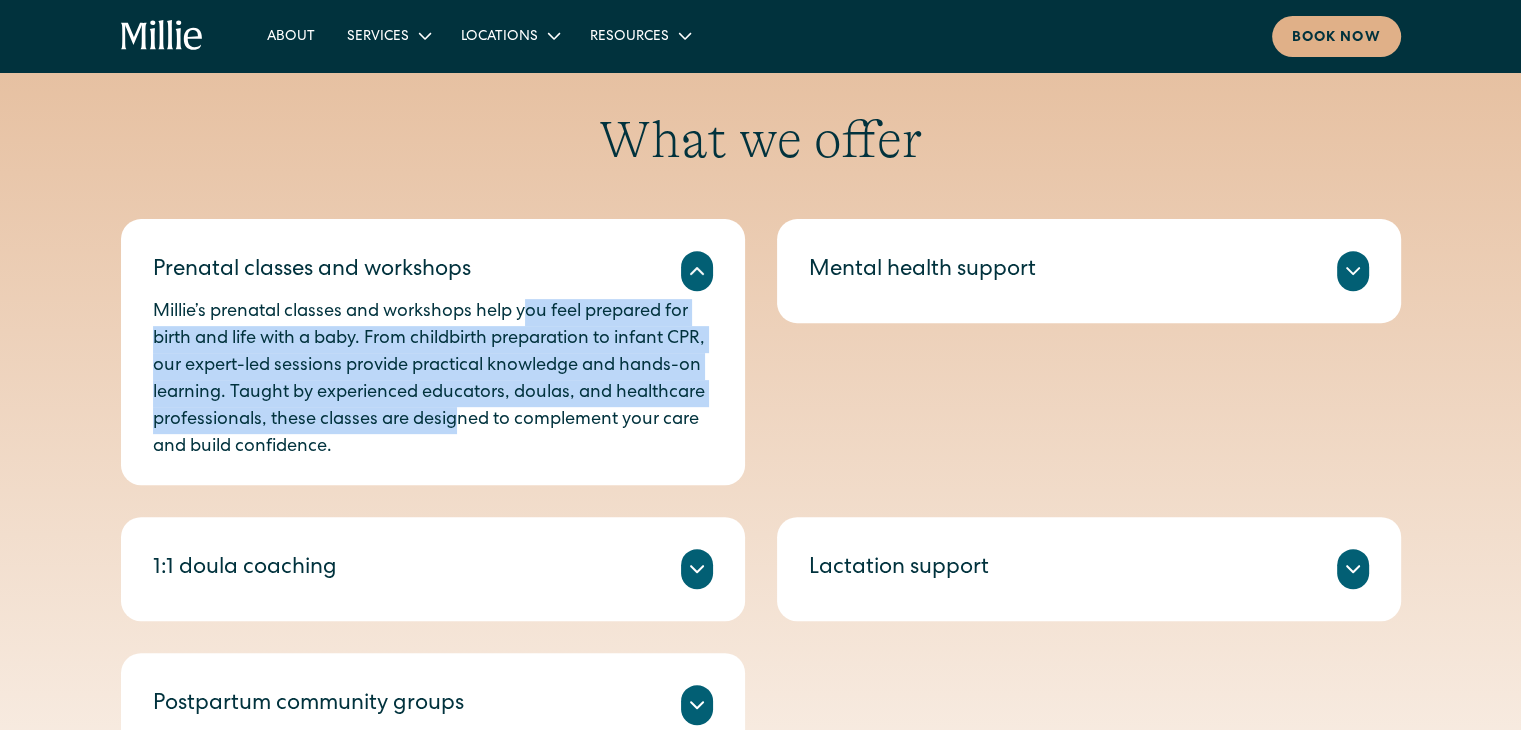 drag, startPoint x: 528, startPoint y: 323, endPoint x: 554, endPoint y: 412, distance: 92.72001 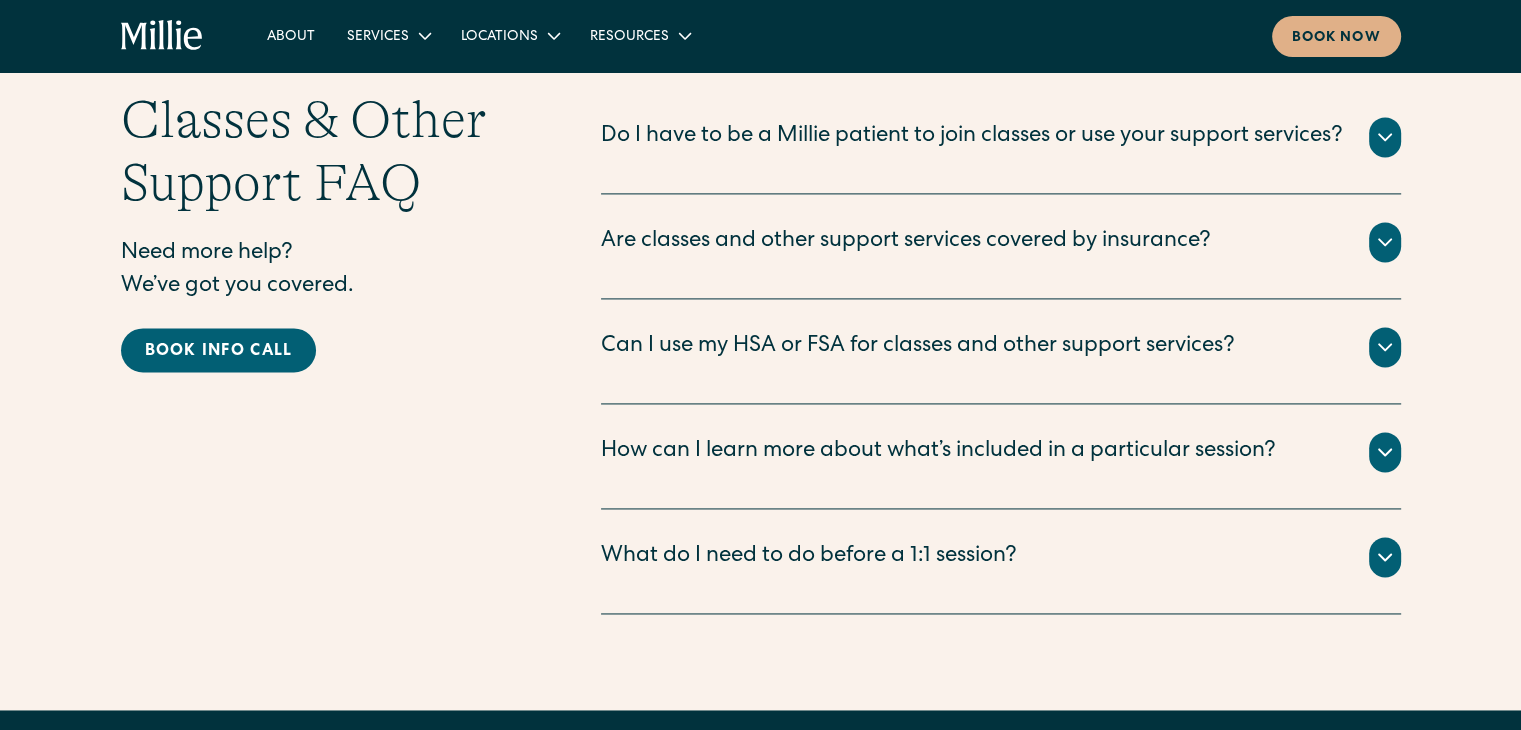 scroll, scrollTop: 2792, scrollLeft: 0, axis: vertical 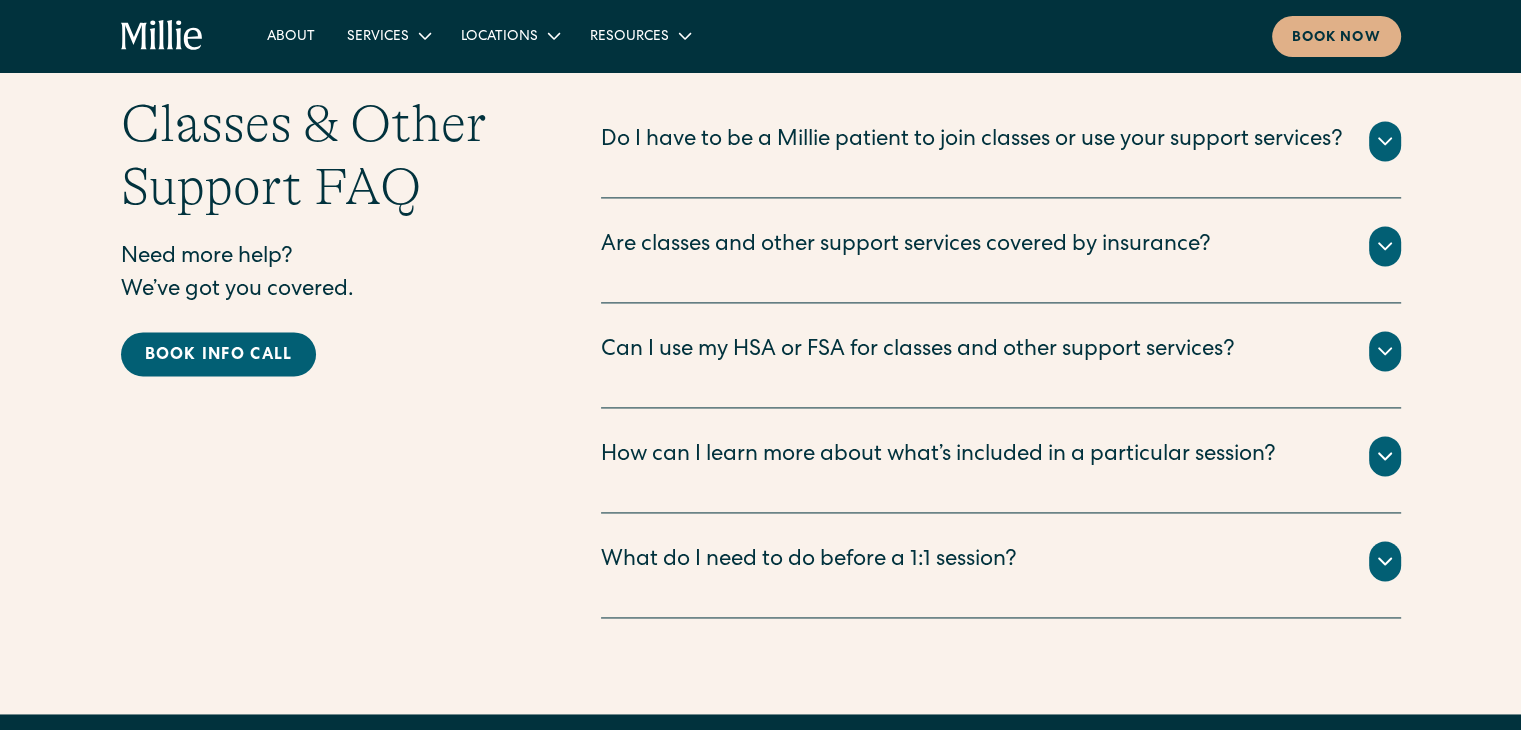 click on "Do I have to be a Millie patient to join classes or use your support services?" at bounding box center (972, 141) 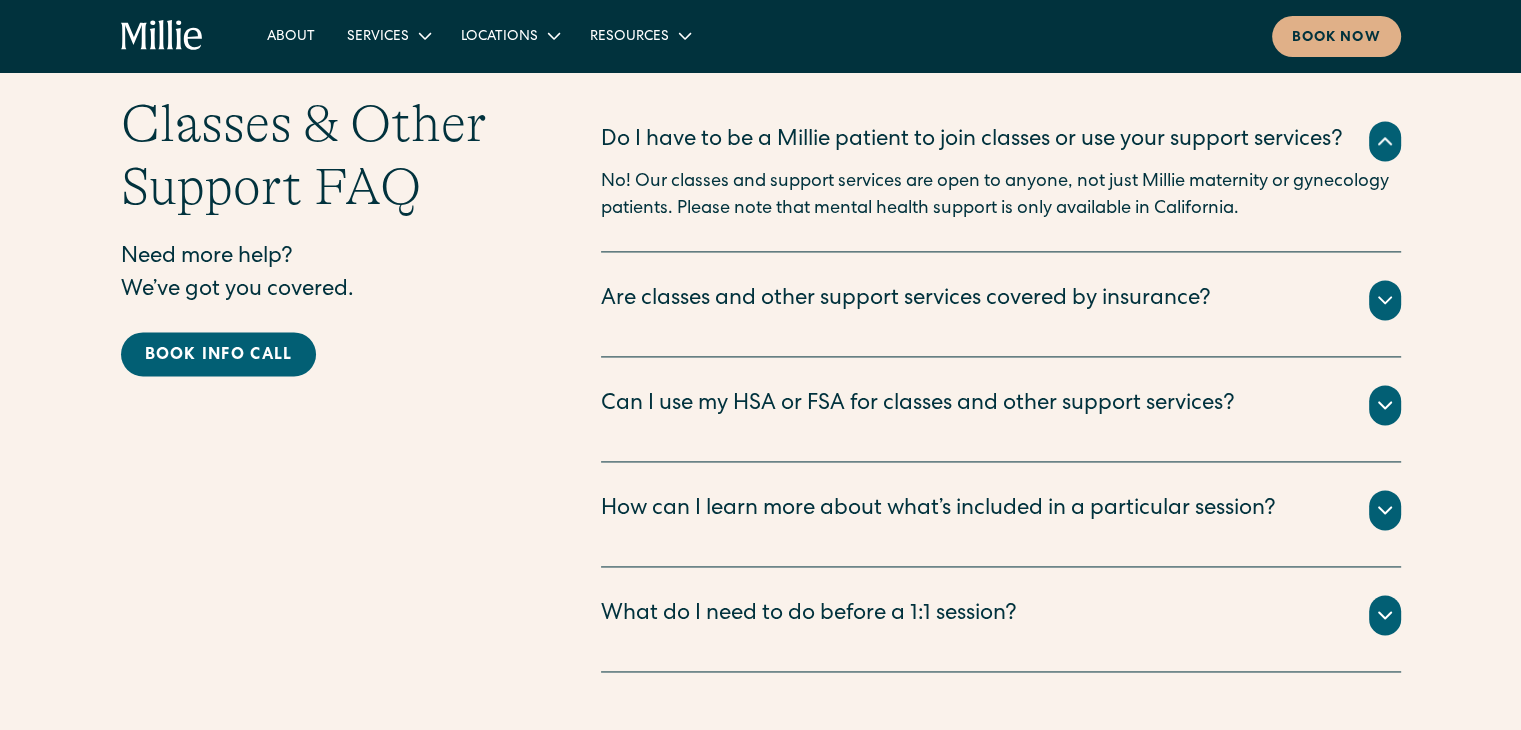 click on "Do I have to be a Millie patient to join classes or use your support services?" at bounding box center (972, 141) 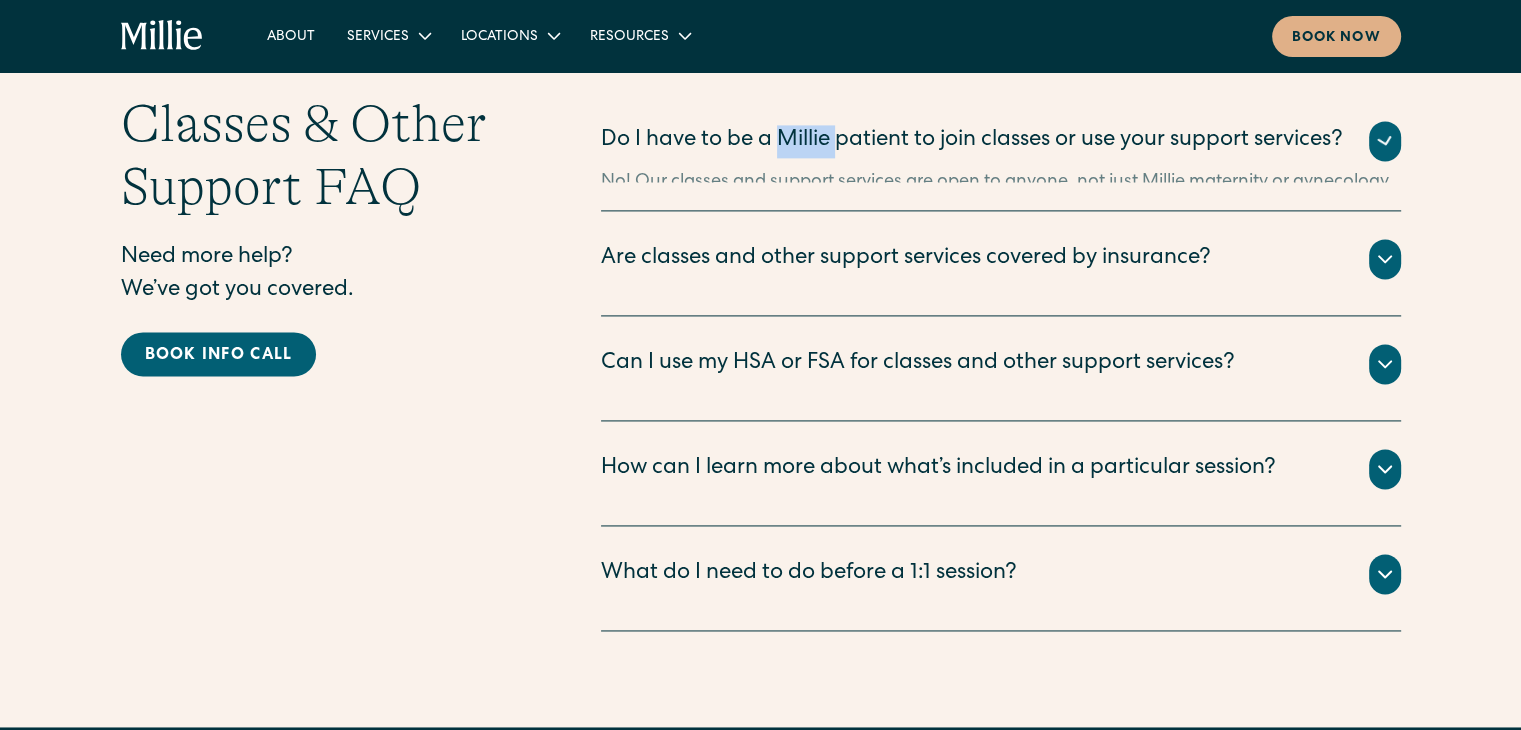 click on "Do I have to be a Millie patient to join classes or use your support services?" at bounding box center (972, 141) 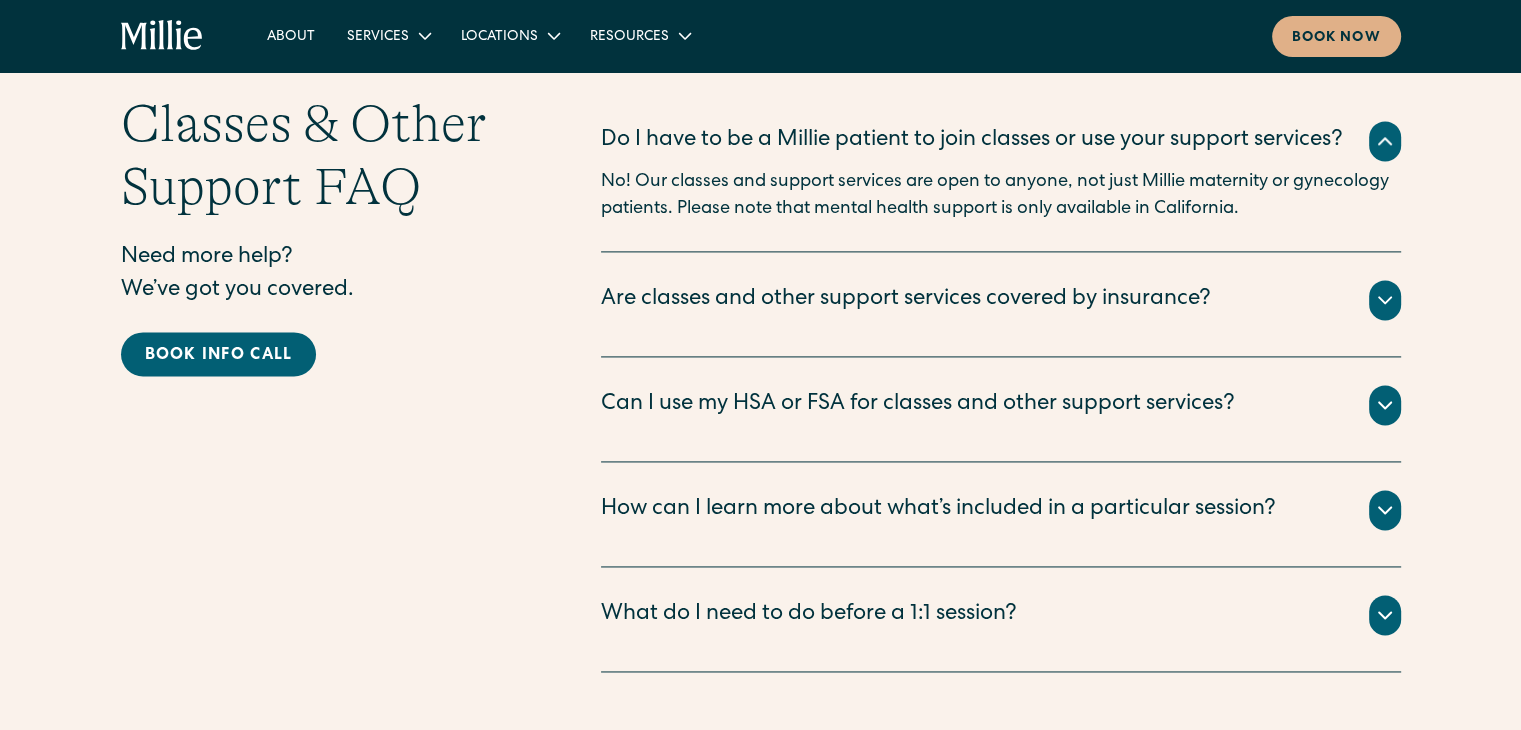click on "Are classes and other support services covered by insurance?" at bounding box center [906, 300] 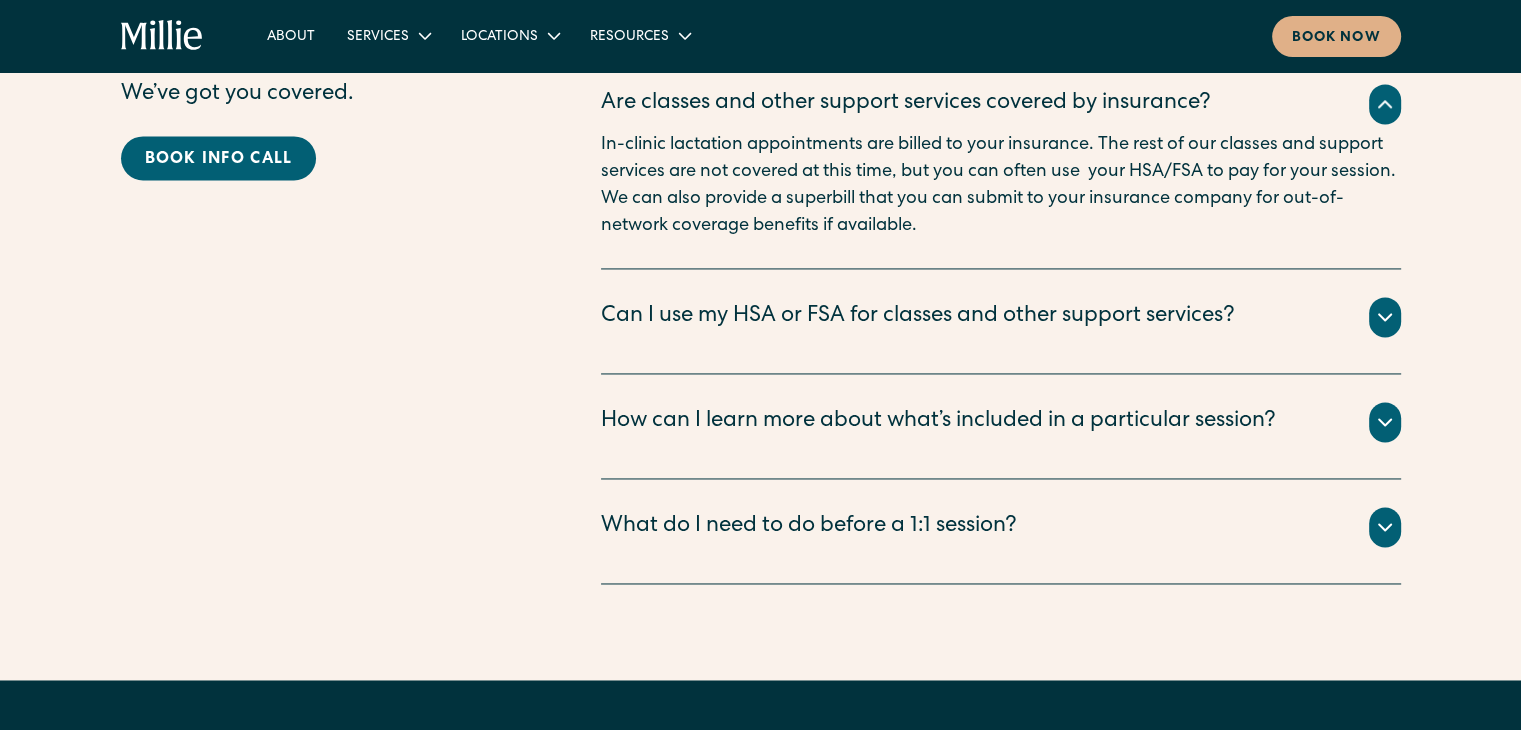 scroll, scrollTop: 2988, scrollLeft: 0, axis: vertical 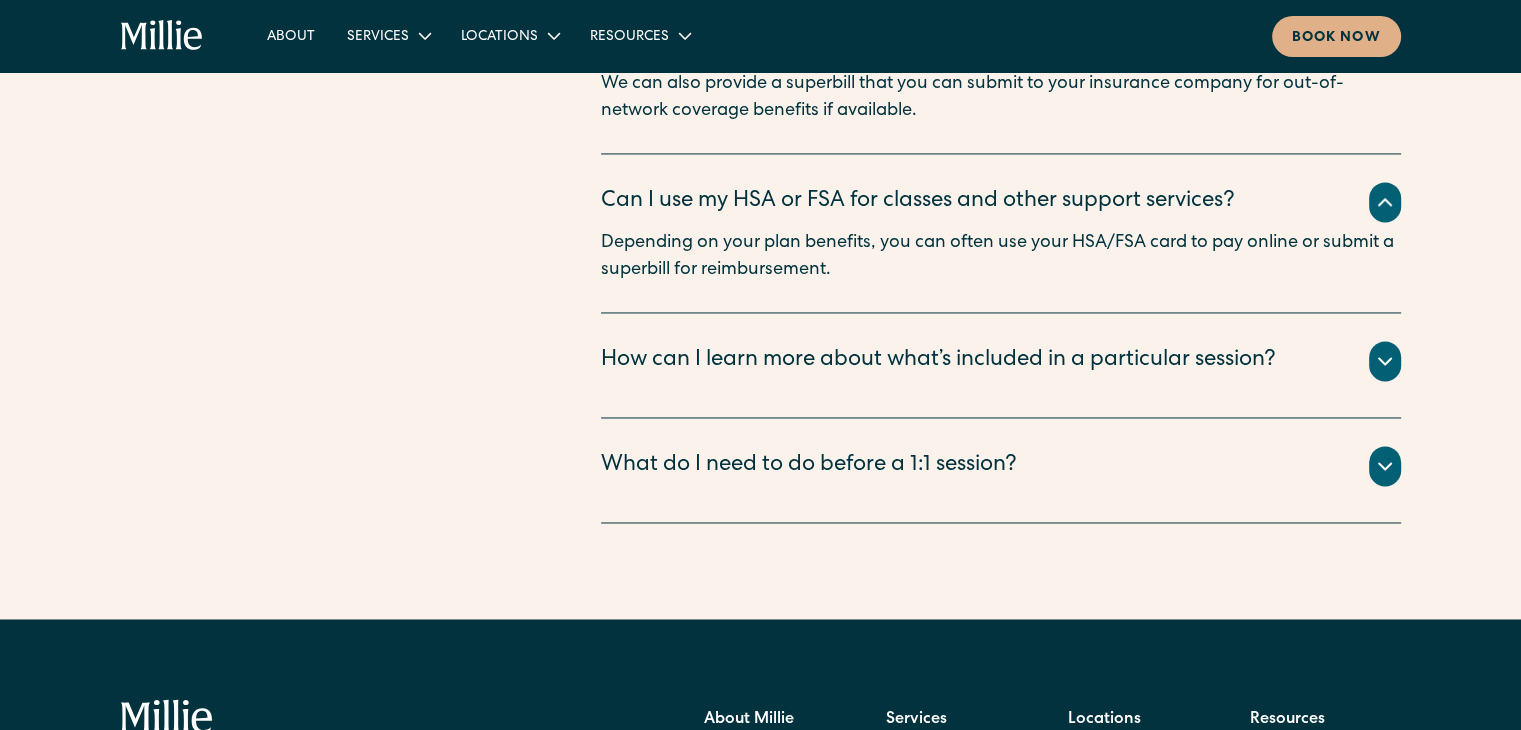 click on "How can I learn more about what’s included in a particular session?" at bounding box center (938, 361) 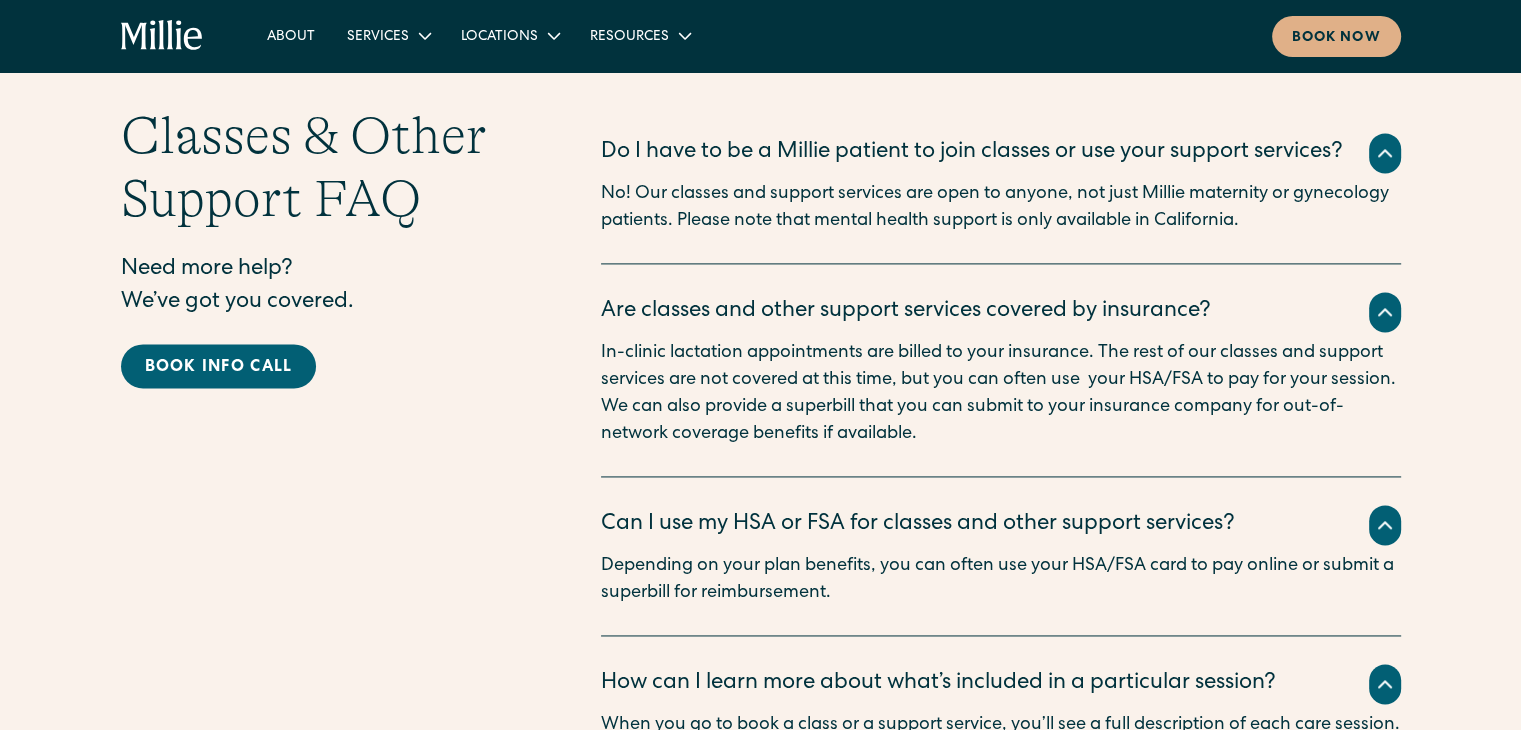 scroll, scrollTop: 2780, scrollLeft: 0, axis: vertical 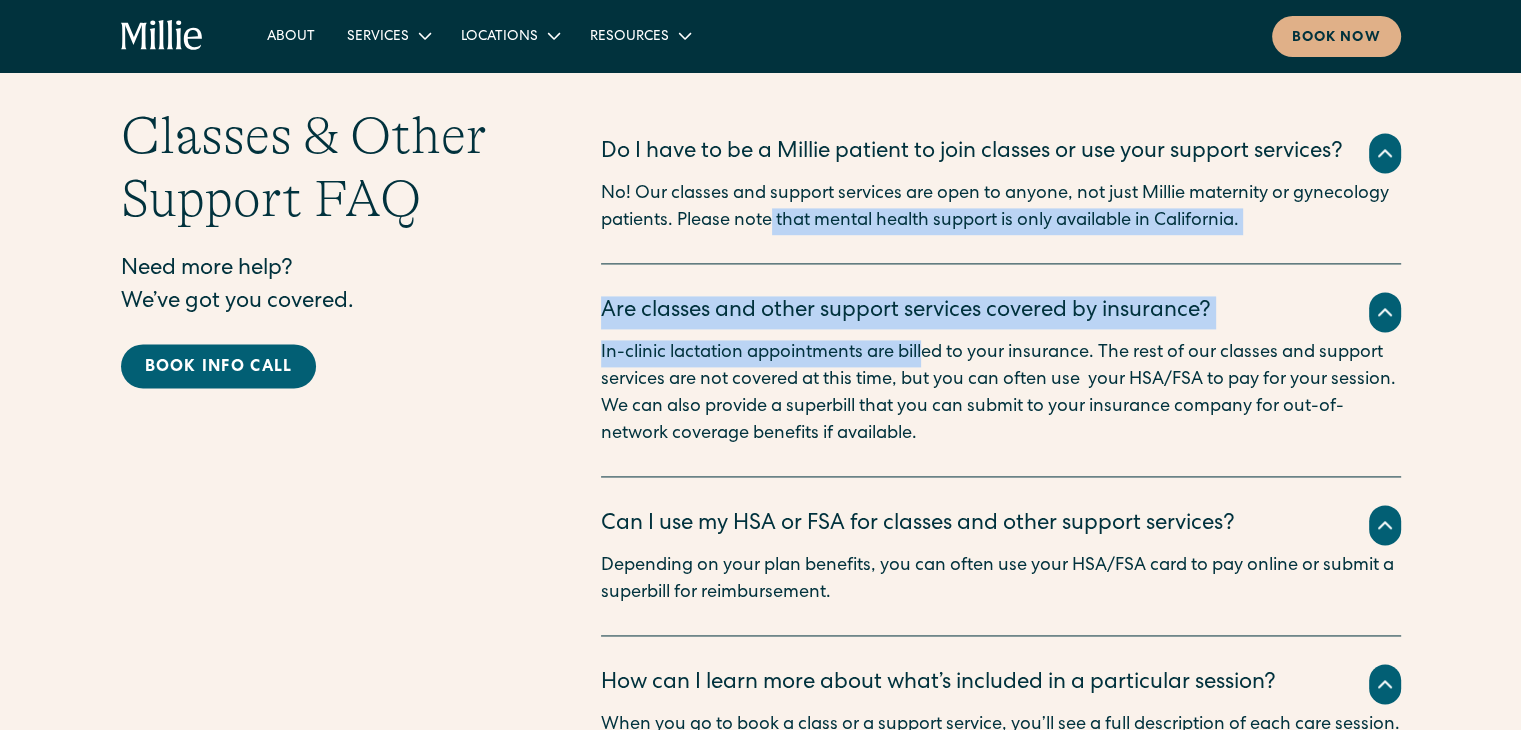 drag, startPoint x: 772, startPoint y: 235, endPoint x: 930, endPoint y: 365, distance: 204.60693 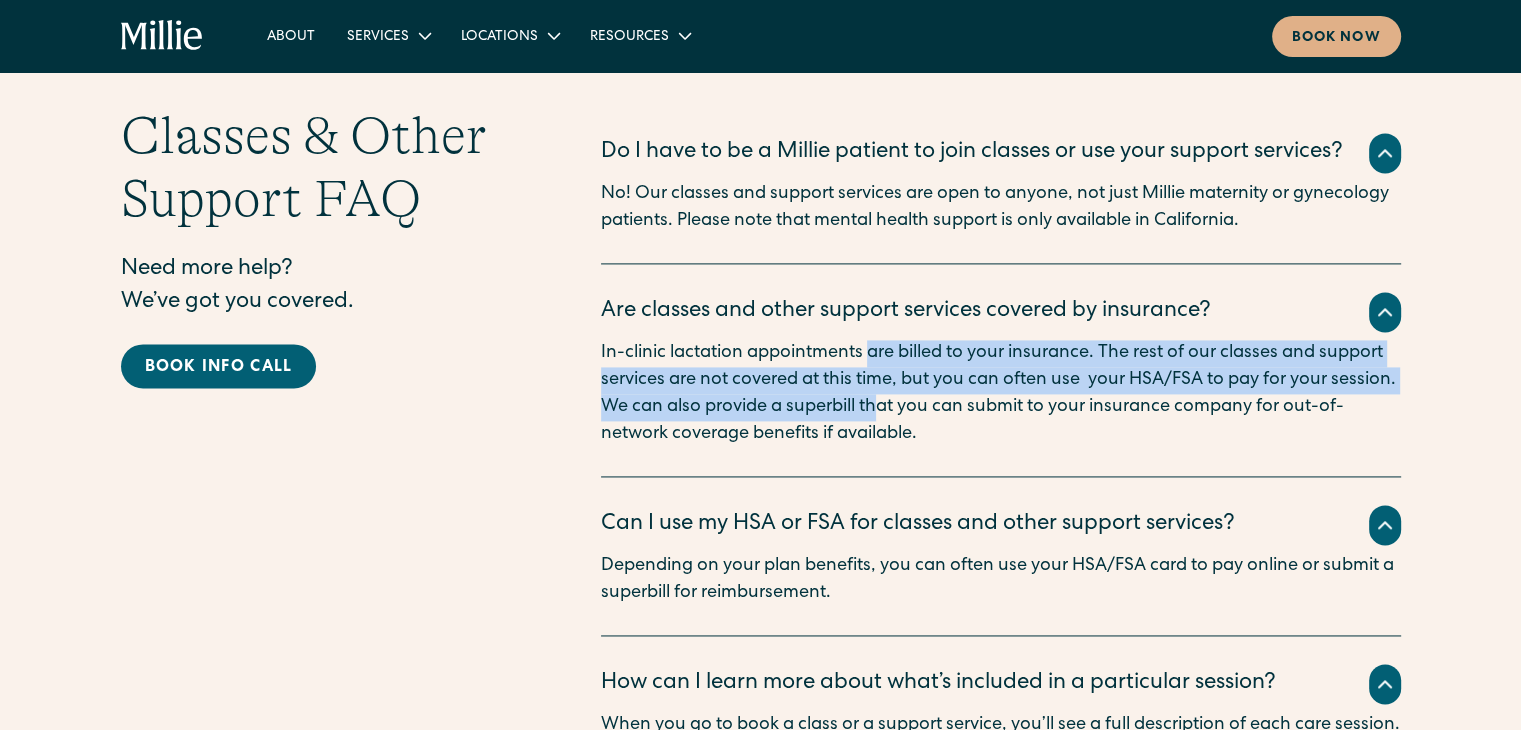 drag, startPoint x: 868, startPoint y: 382, endPoint x: 960, endPoint y: 443, distance: 110.38569 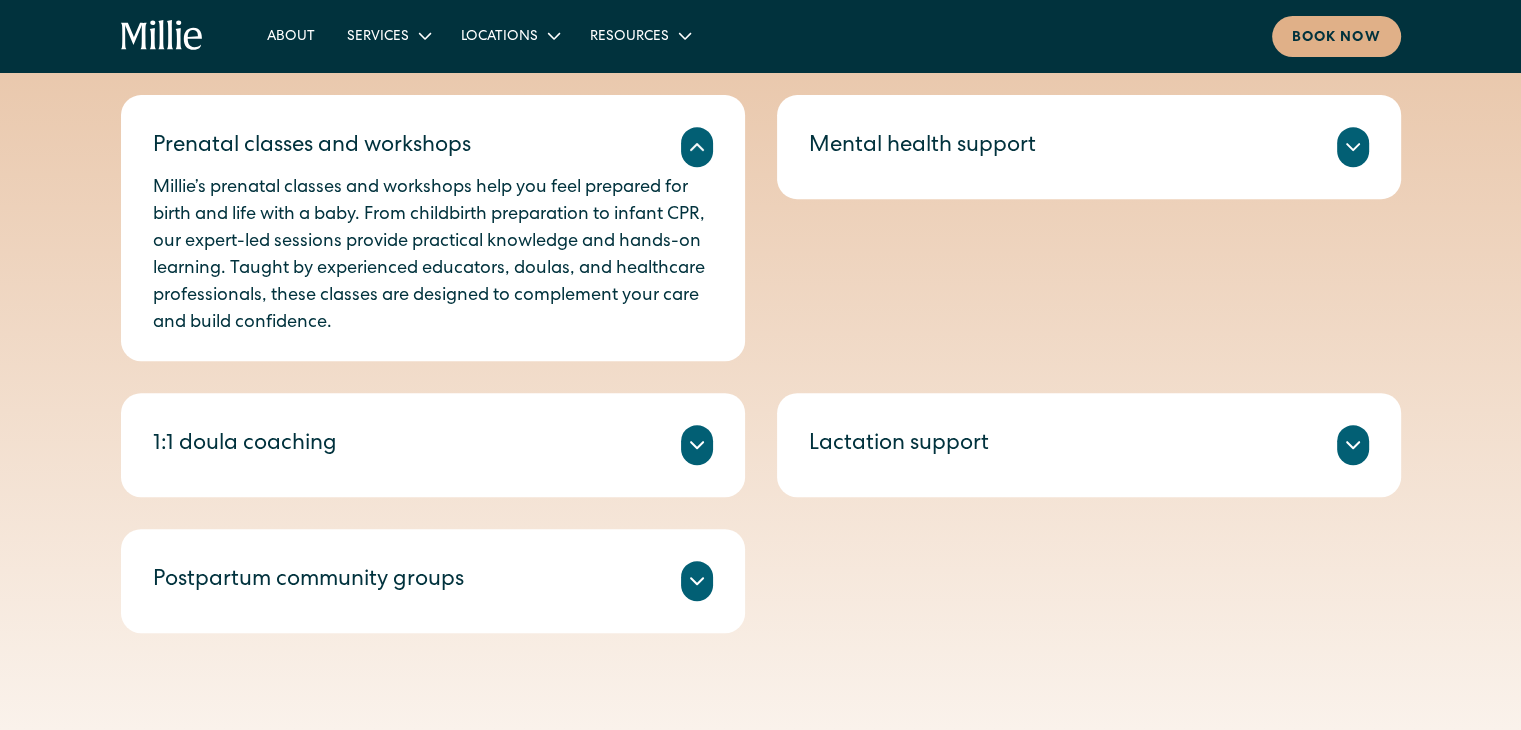 scroll, scrollTop: 828, scrollLeft: 0, axis: vertical 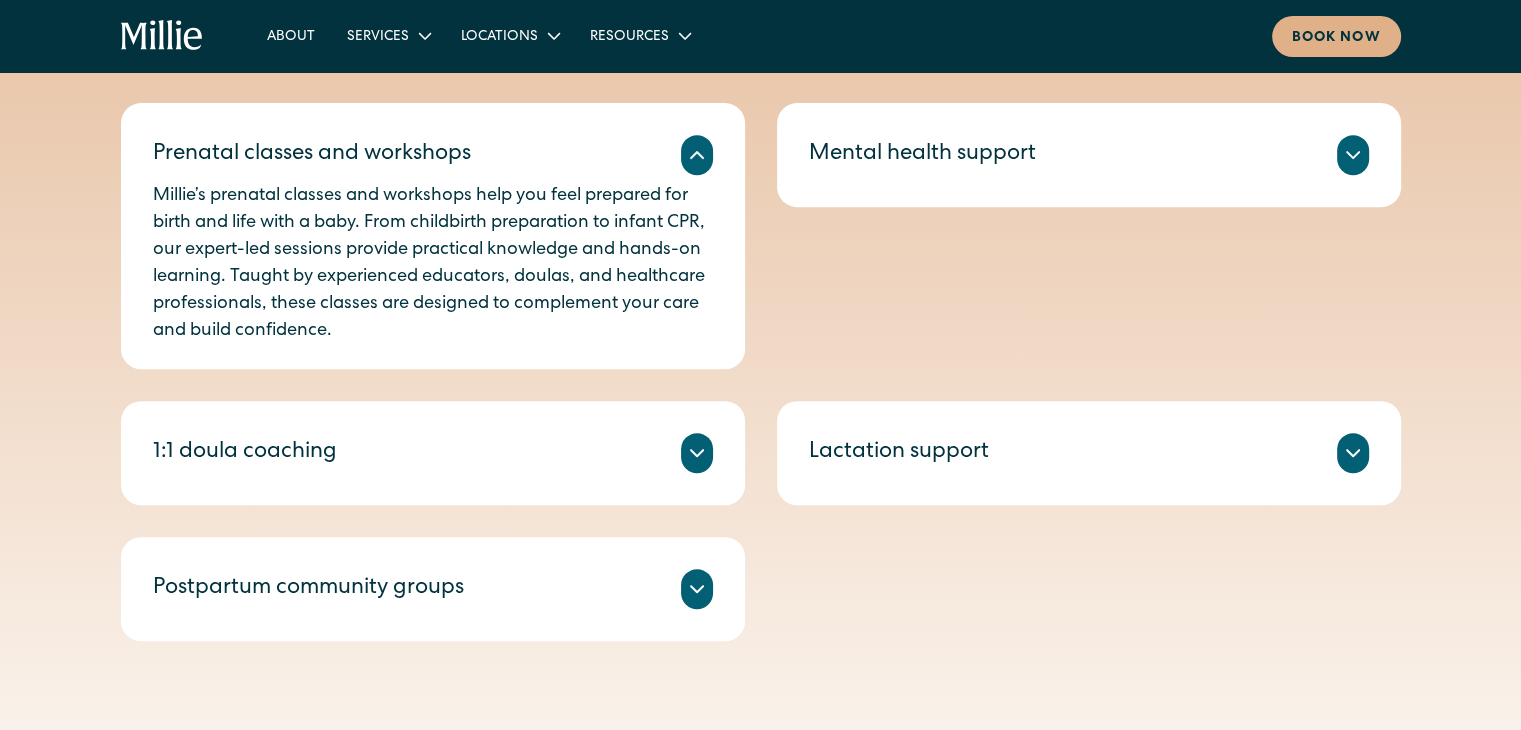 click on "Lactation support Get expert prenatal and postpartum support from a certified Lactation Consultant. Whether you’re navigating latch issues, nipple pain, or milk supply concerns, we’re here to help. We also offer guidance on pumping, weaning, and setting realistic expectations for your feeding journey." at bounding box center (1089, 453) 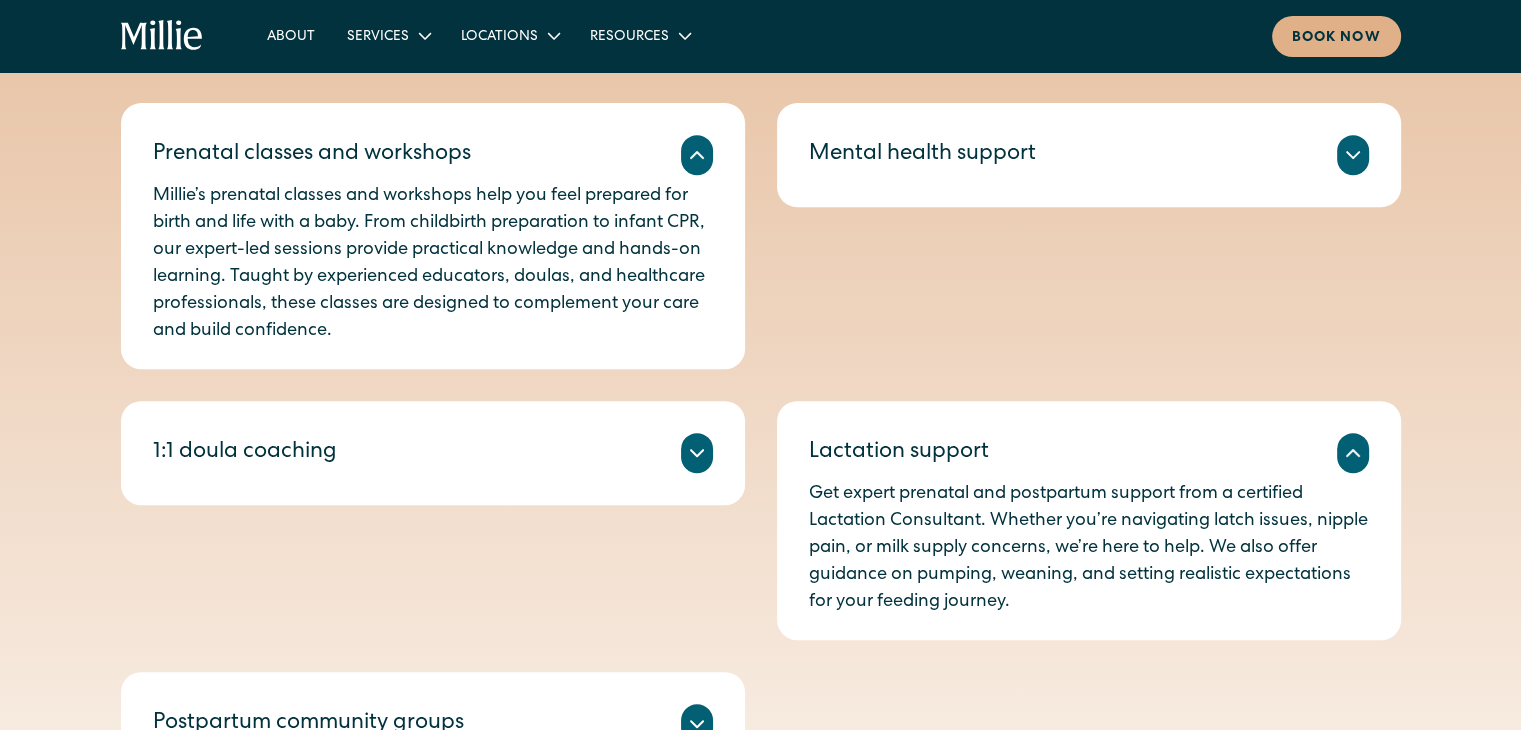 scroll, scrollTop: 0, scrollLeft: 0, axis: both 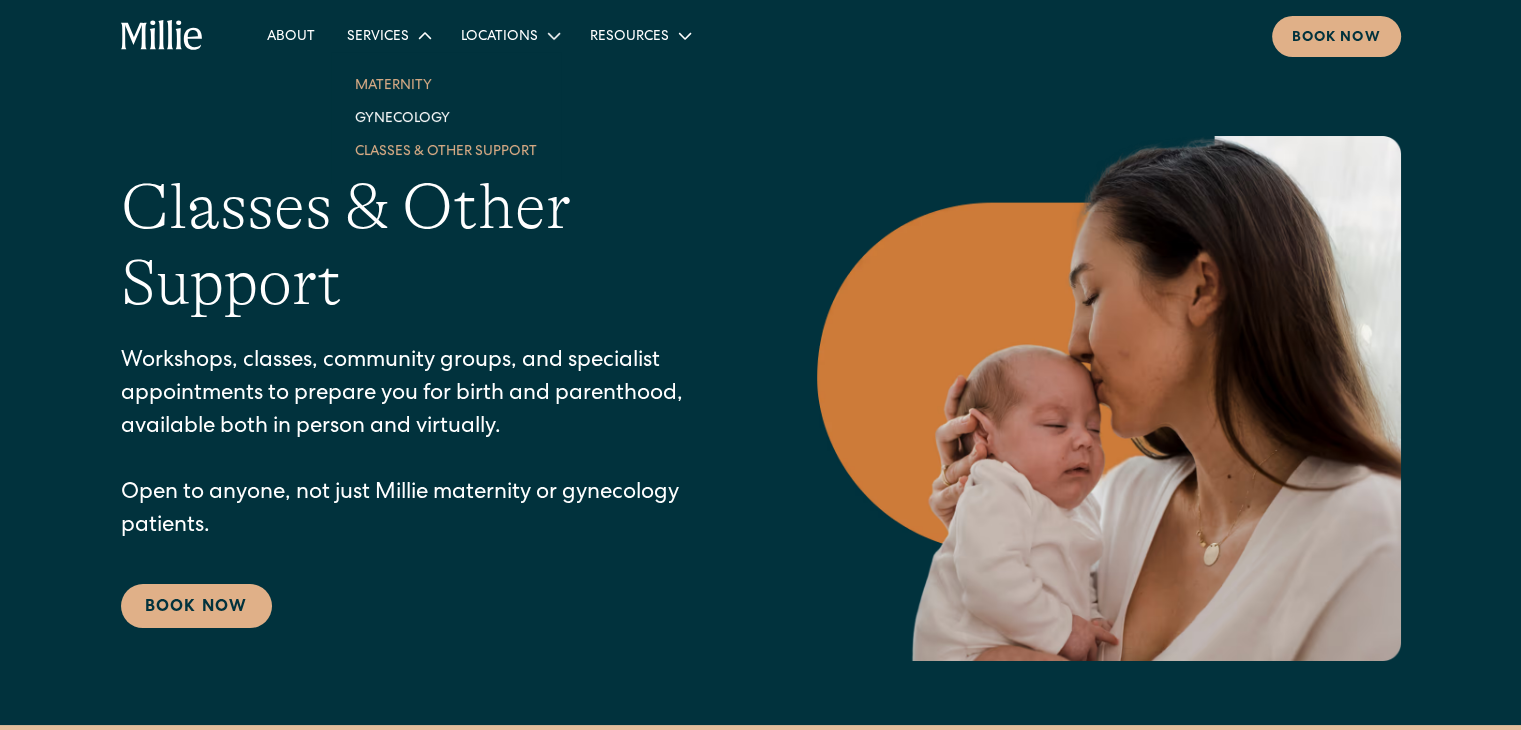 click on "Maternity" at bounding box center (446, 84) 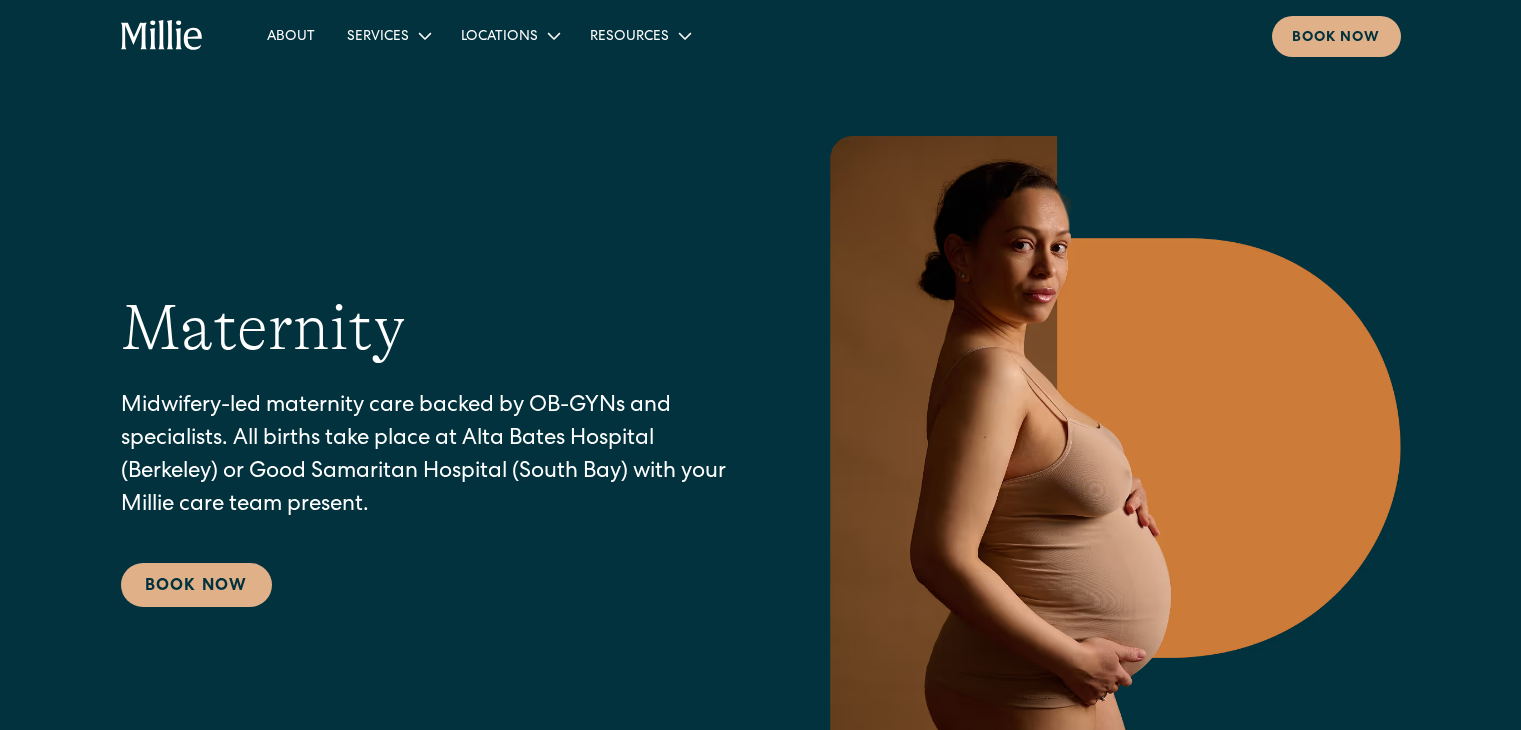 scroll, scrollTop: 0, scrollLeft: 0, axis: both 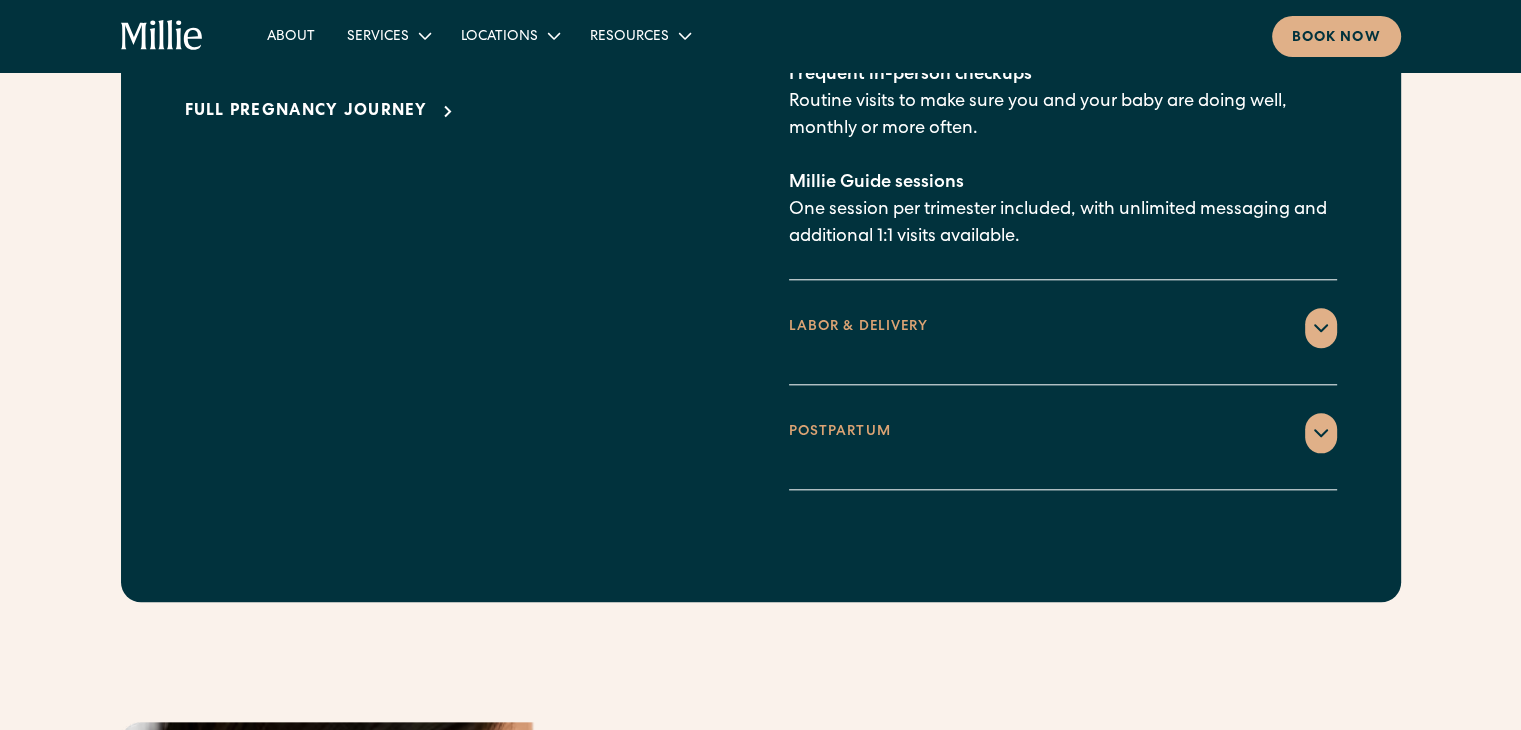 click 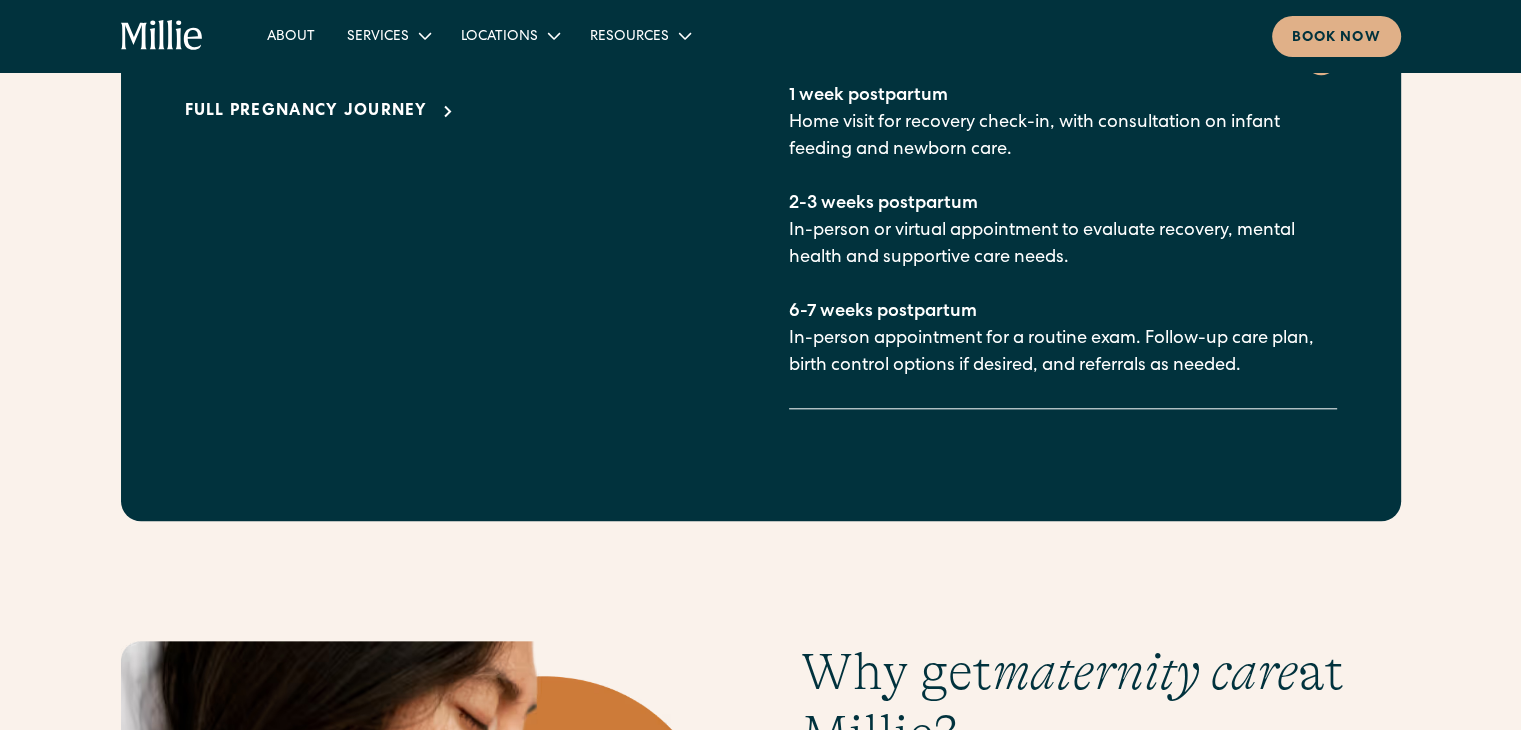 click on "What to expect Key maternity visits at Millie Maternity care at Millie starts right after your first positive pregnancy test and continues through early parenthood.  Here are some of the key visits along the way. Full pregnancy journey Prenatal Virtual consult Zoom call with a CNM when you’re less than 8 weeks pregnant.  First ultrasound Your first in-person visit to the Millie Clinic when you are 8-10 weeks pregnant. Frequent in-person checkups Routine visits to make sure you and your baby are doing well, monthly or more often. Millie Guide sessions One session per trimester included, with unlimited messaging and additional 1:1 visits available. LABOR & DELIVERY Hospital birth With your Millie care team present to ensure safe delivery in line with your preferences. POSTPARTUM 1 week postpartum Home visit for recovery check-in, with consultation on infant feeding and newborn care. 2-3 weeks postpartum In-person or virtual appointment to evaluate recovery, mental health and supportive care needs." at bounding box center [761, 103] 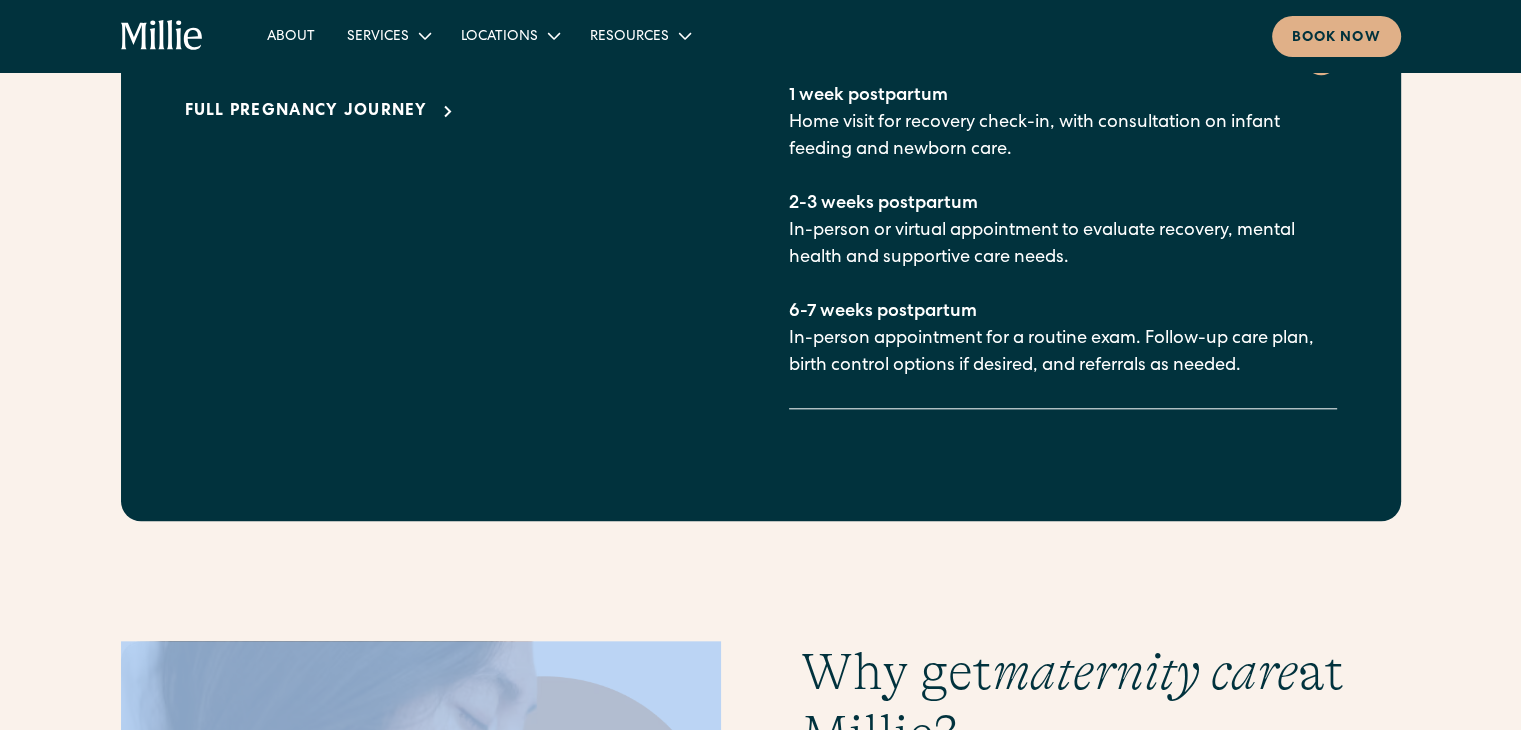click on "What to expect Key maternity visits at Millie Maternity care at Millie starts right after your first positive pregnancy test and continues through early parenthood.  Here are some of the key visits along the way. Full pregnancy journey Prenatal Virtual consult Zoom call with a CNM when you’re less than 8 weeks pregnant.  First ultrasound Your first in-person visit to the Millie Clinic when you are 8-10 weeks pregnant. Frequent in-person checkups Routine visits to make sure you and your baby are doing well, monthly or more often. Millie Guide sessions One session per trimester included, with unlimited messaging and additional 1:1 visits available. LABOR & DELIVERY Hospital birth With your Millie care team present to ensure safe delivery in line with your preferences. POSTPARTUM 1 week postpartum Home visit for recovery check-in, with consultation on infant feeding and newborn care. 2-3 weeks postpartum In-person or virtual appointment to evaluate recovery, mental health and supportive care needs." at bounding box center [761, 103] 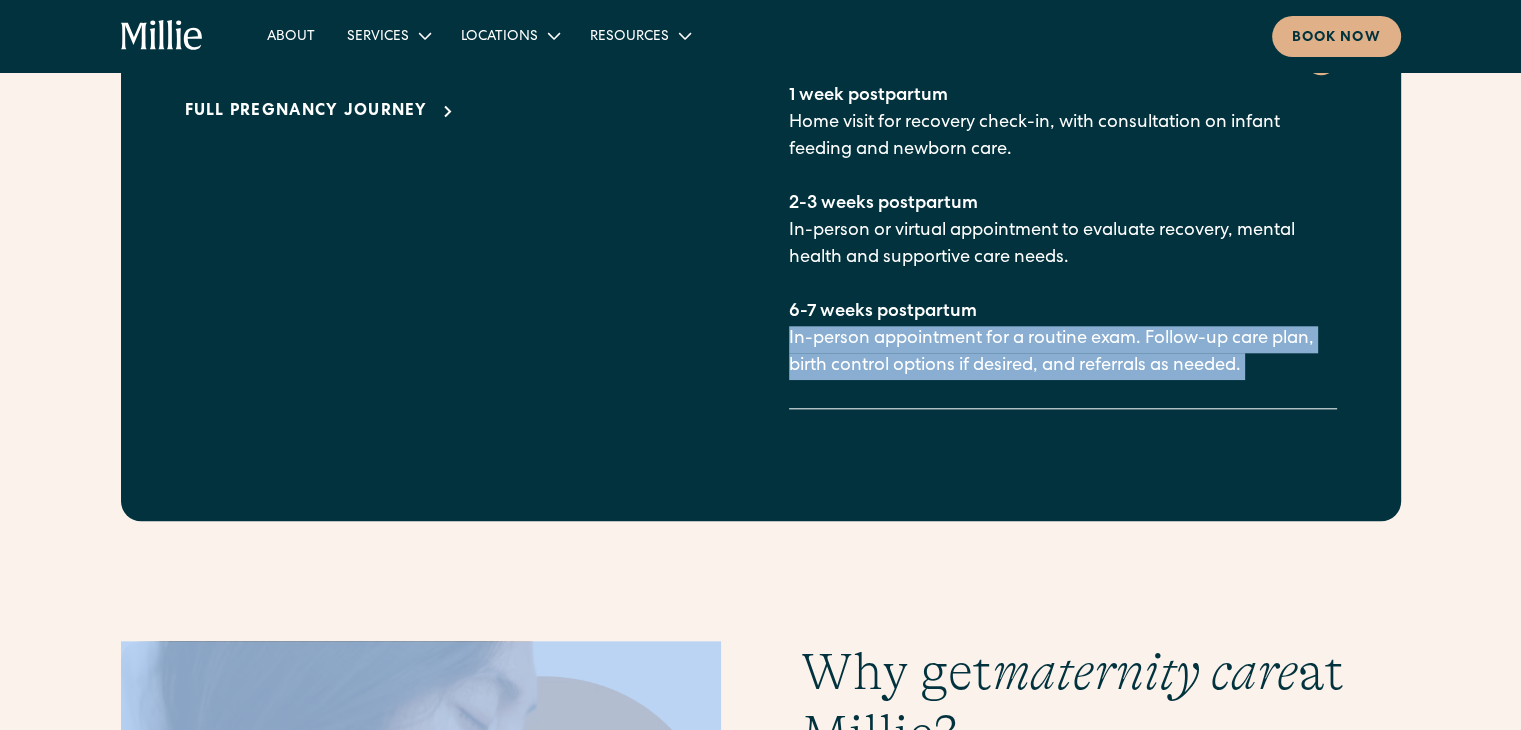 click on "What to expect Key maternity visits at Millie Maternity care at Millie starts right after your first positive pregnancy test and continues through early parenthood.  Here are some of the key visits along the way. Full pregnancy journey Prenatal Virtual consult Zoom call with a CNM when you’re less than 8 weeks pregnant.  First ultrasound Your first in-person visit to the Millie Clinic when you are 8-10 weeks pregnant. Frequent in-person checkups Routine visits to make sure you and your baby are doing well, monthly or more often. Millie Guide sessions One session per trimester included, with unlimited messaging and additional 1:1 visits available. LABOR & DELIVERY Hospital birth With your Millie care team present to ensure safe delivery in line with your preferences. POSTPARTUM 1 week postpartum Home visit for recovery check-in, with consultation on infant feeding and newborn care. 2-3 weeks postpartum In-person or virtual appointment to evaluate recovery, mental health and supportive care needs." at bounding box center [761, 103] 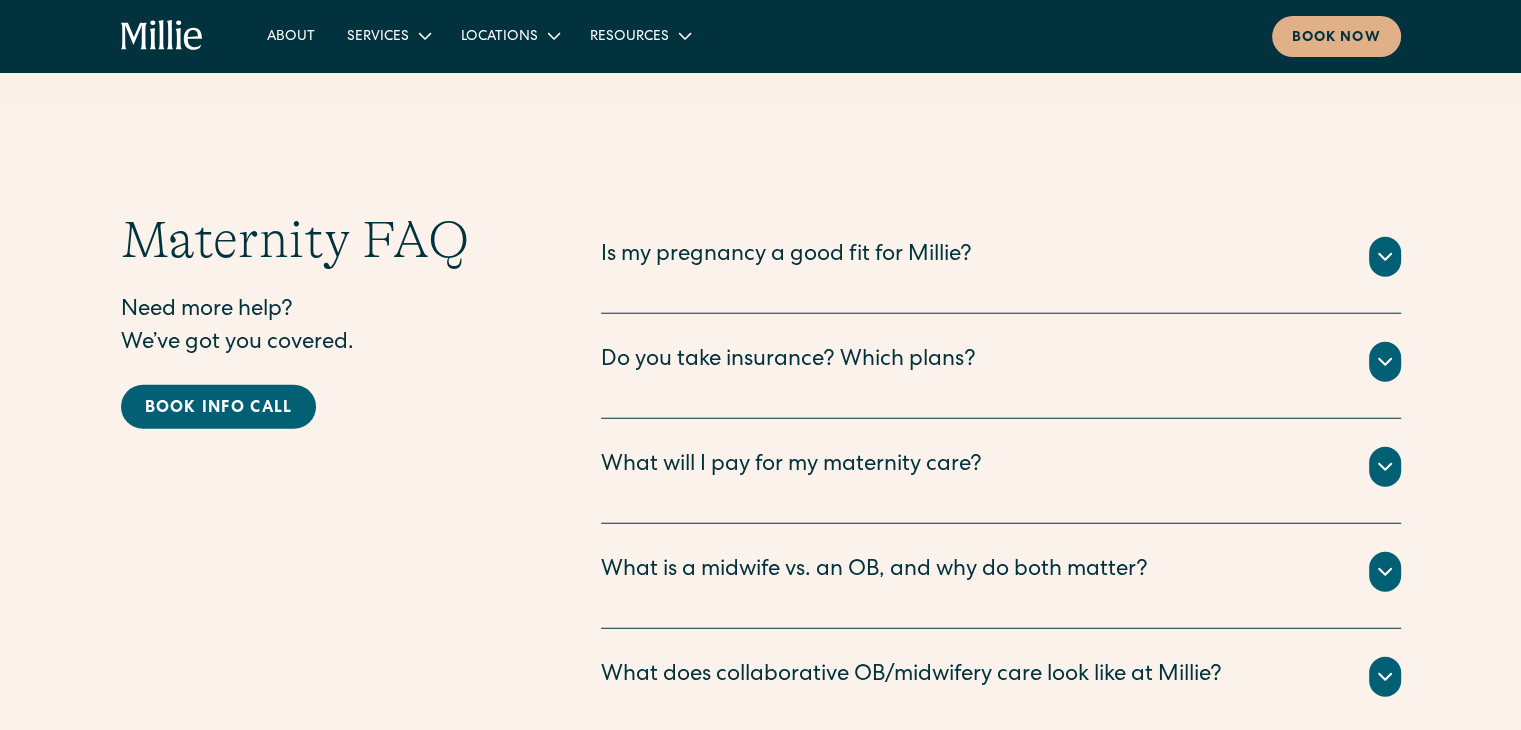 scroll, scrollTop: 5151, scrollLeft: 0, axis: vertical 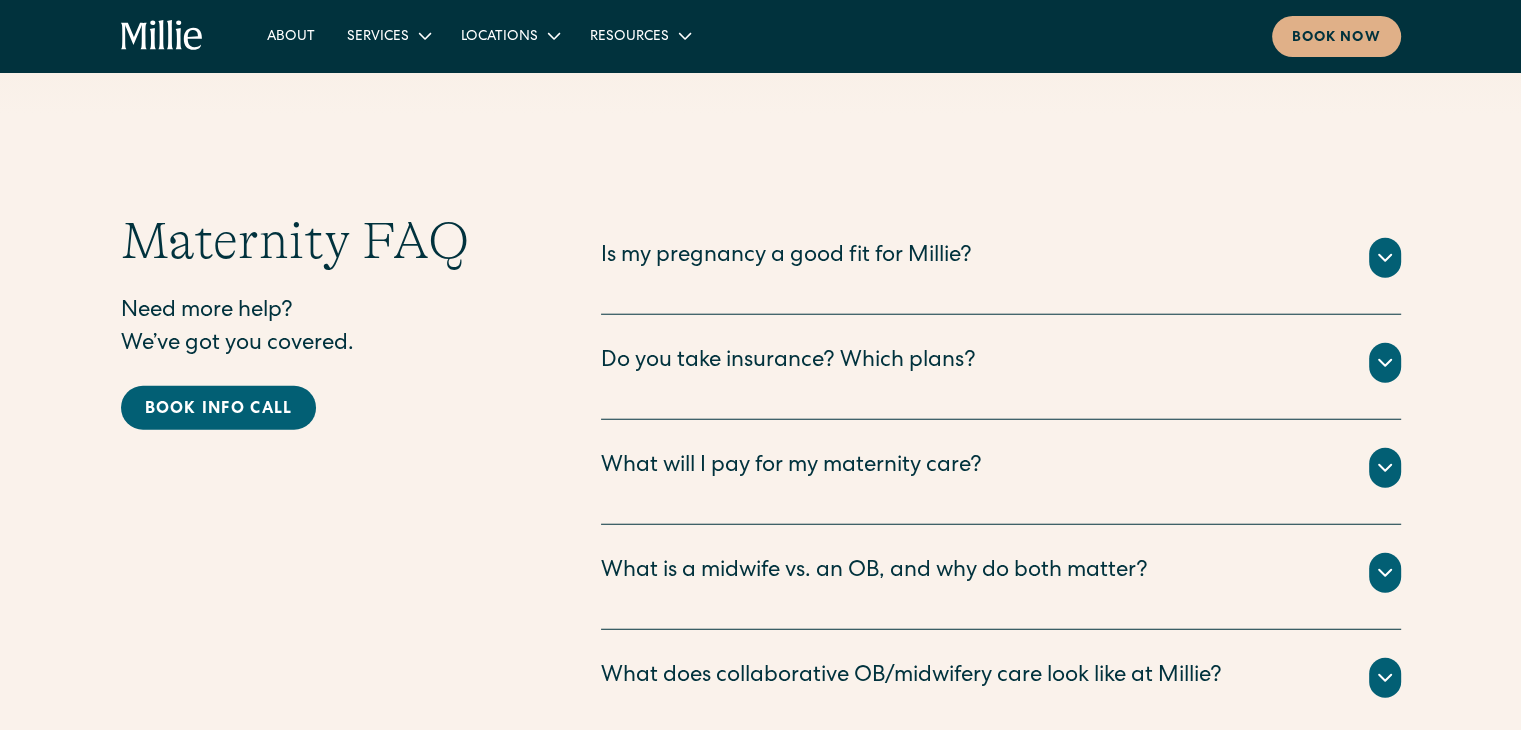 click 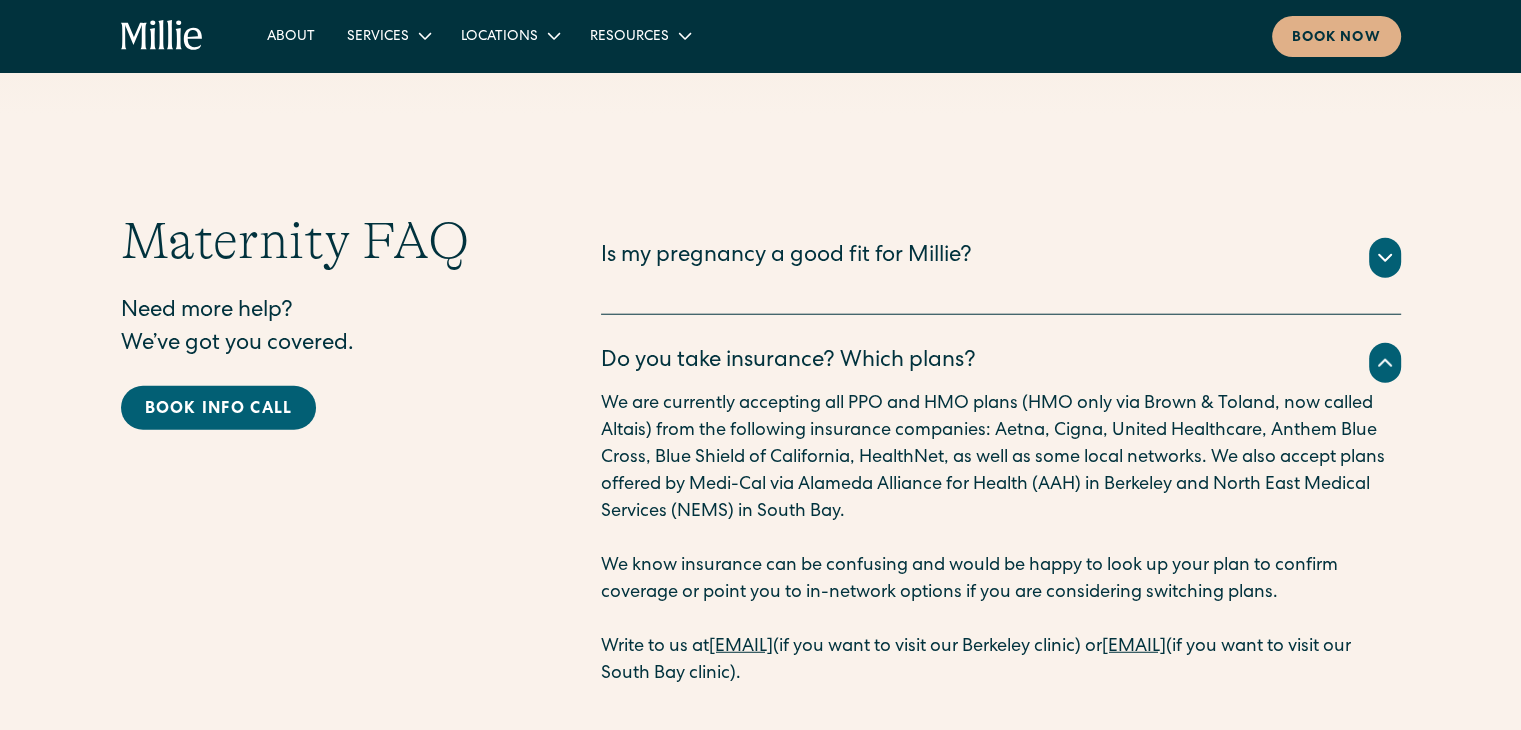 drag, startPoint x: 1380, startPoint y: 362, endPoint x: 1452, endPoint y: 394, distance: 78.79086 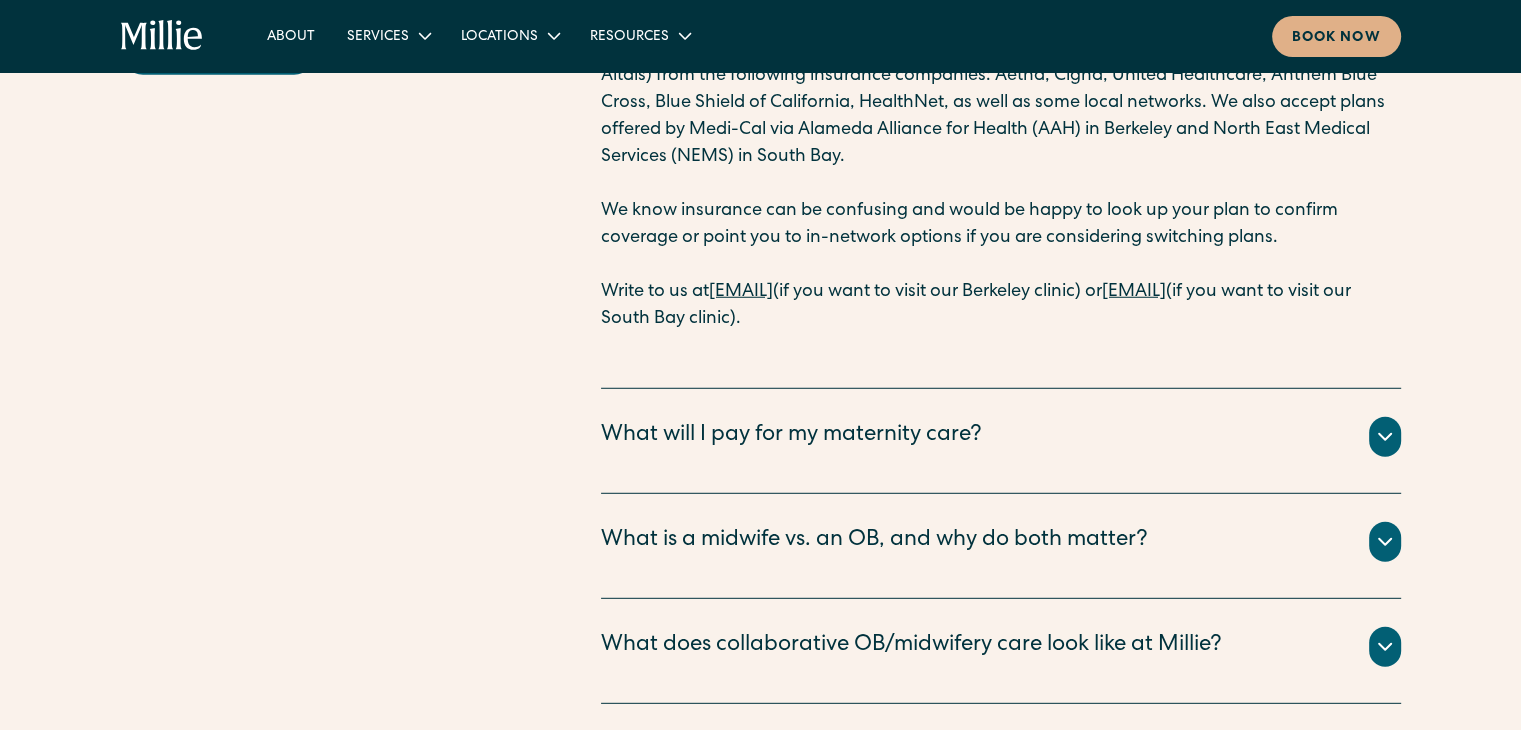 scroll, scrollTop: 5511, scrollLeft: 0, axis: vertical 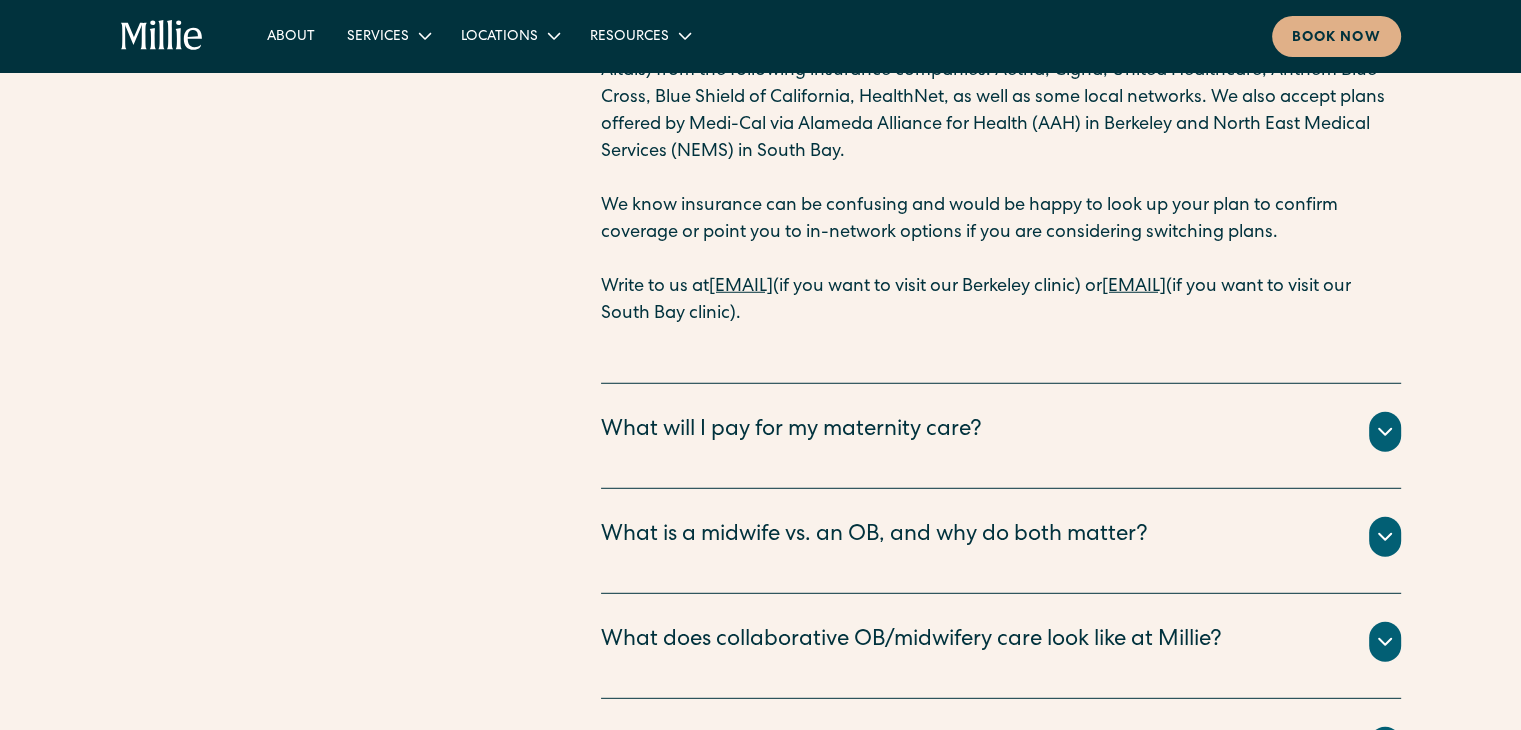 click at bounding box center [1385, 432] 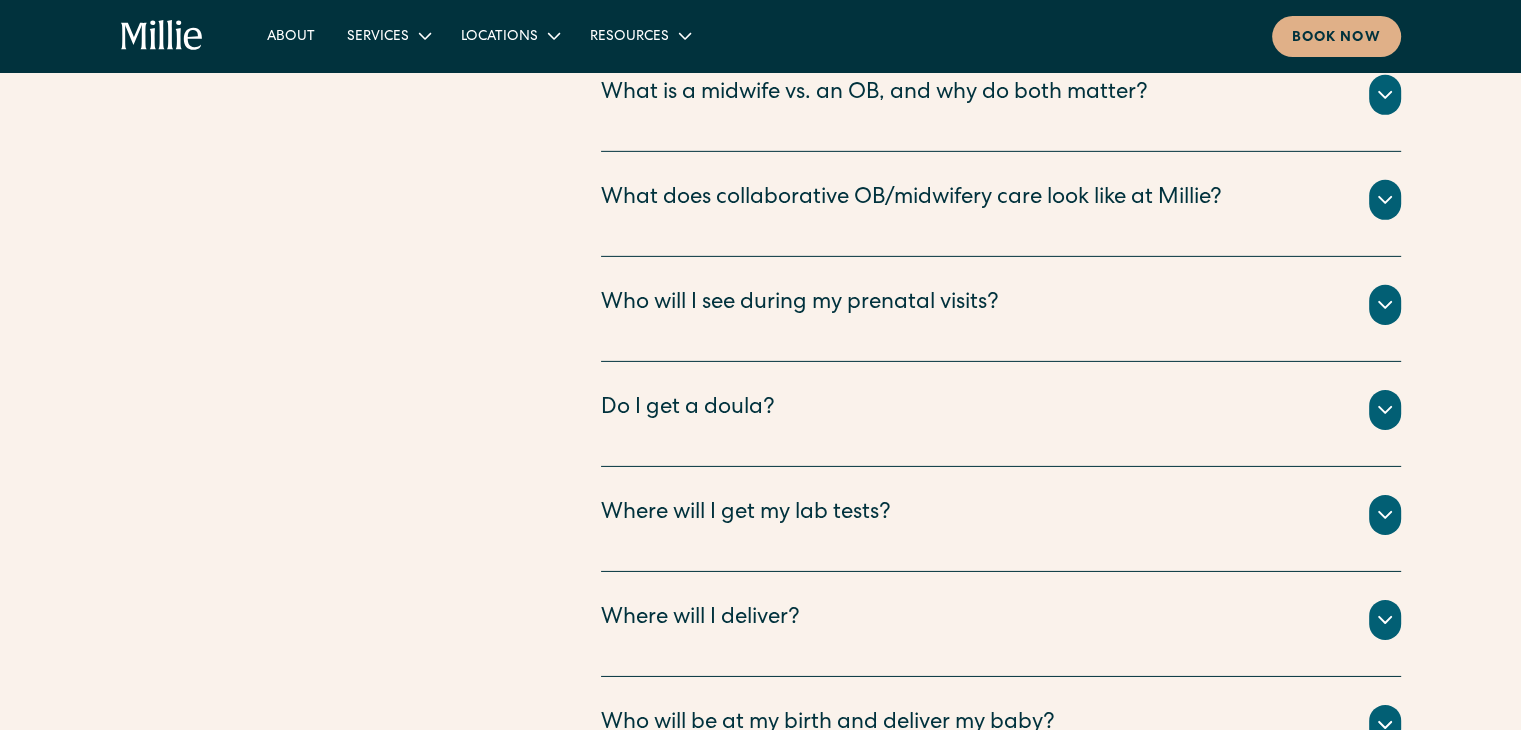scroll, scrollTop: 6356, scrollLeft: 0, axis: vertical 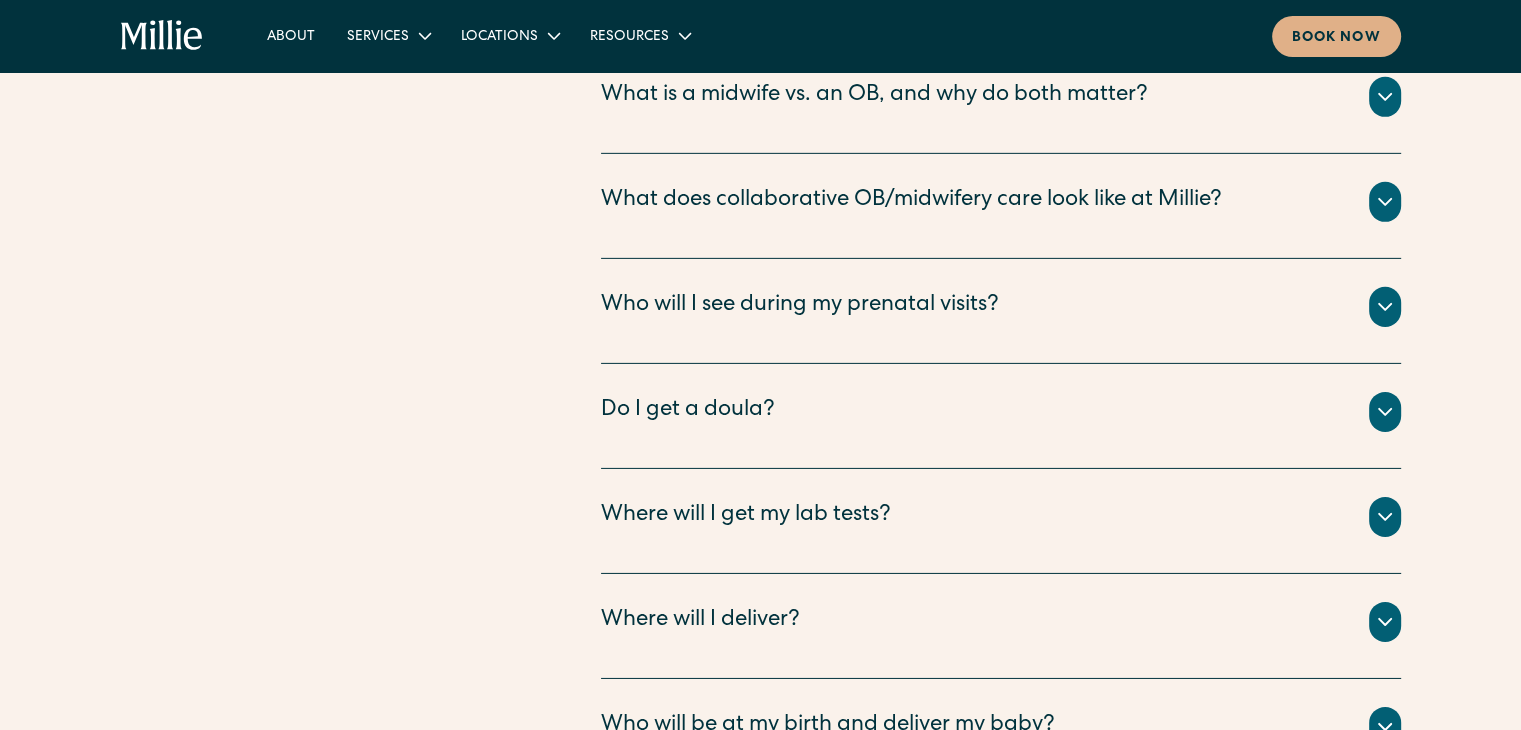 click 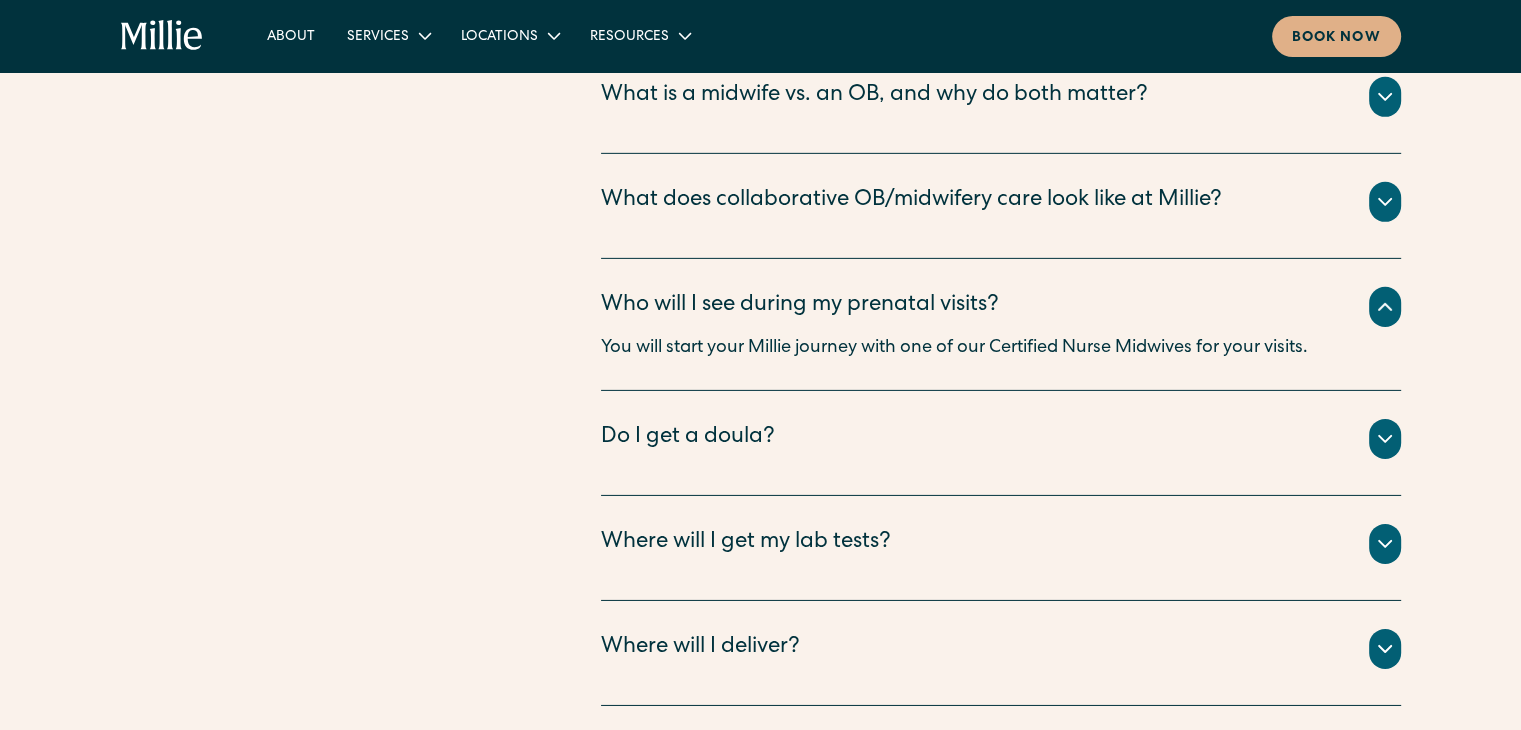 click at bounding box center (1385, 439) 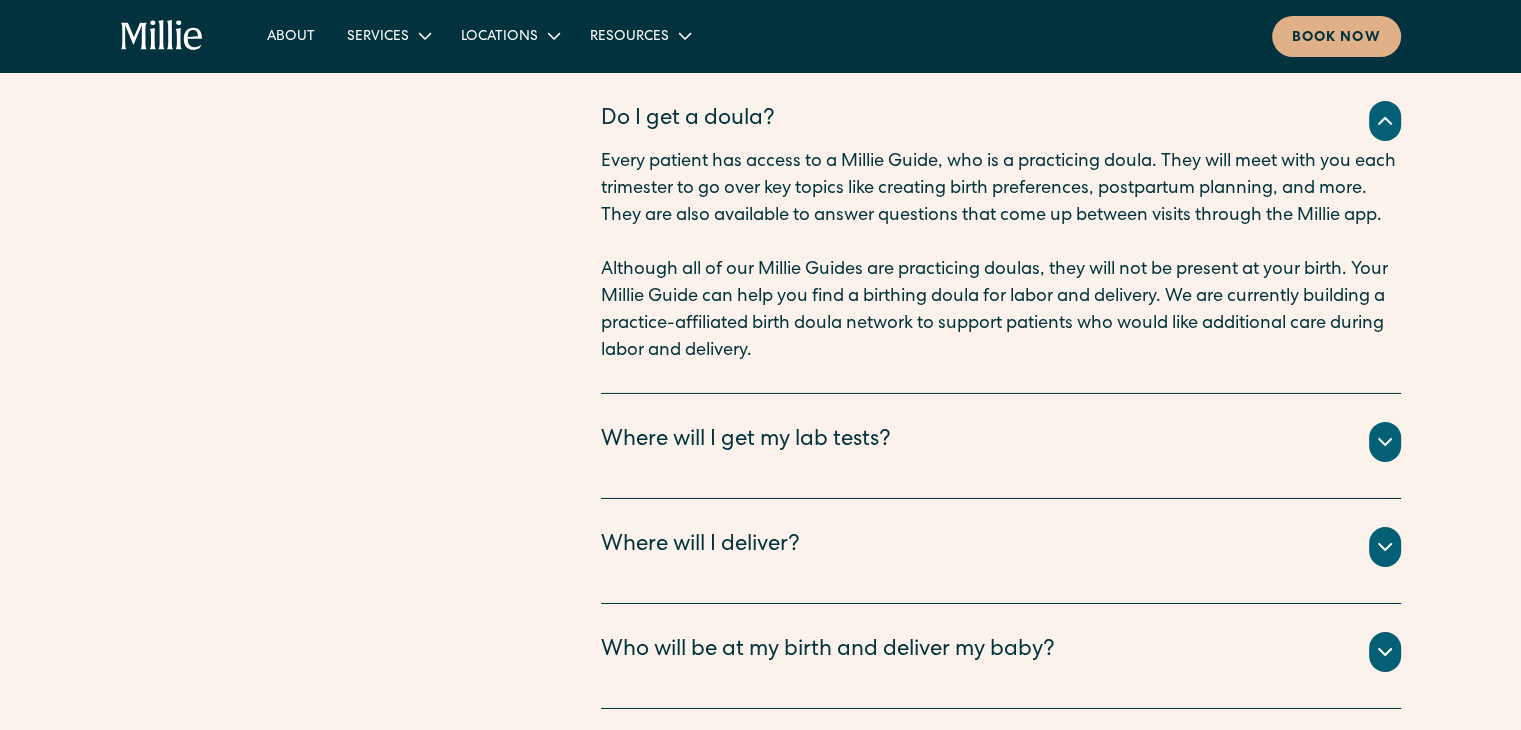scroll, scrollTop: 6676, scrollLeft: 0, axis: vertical 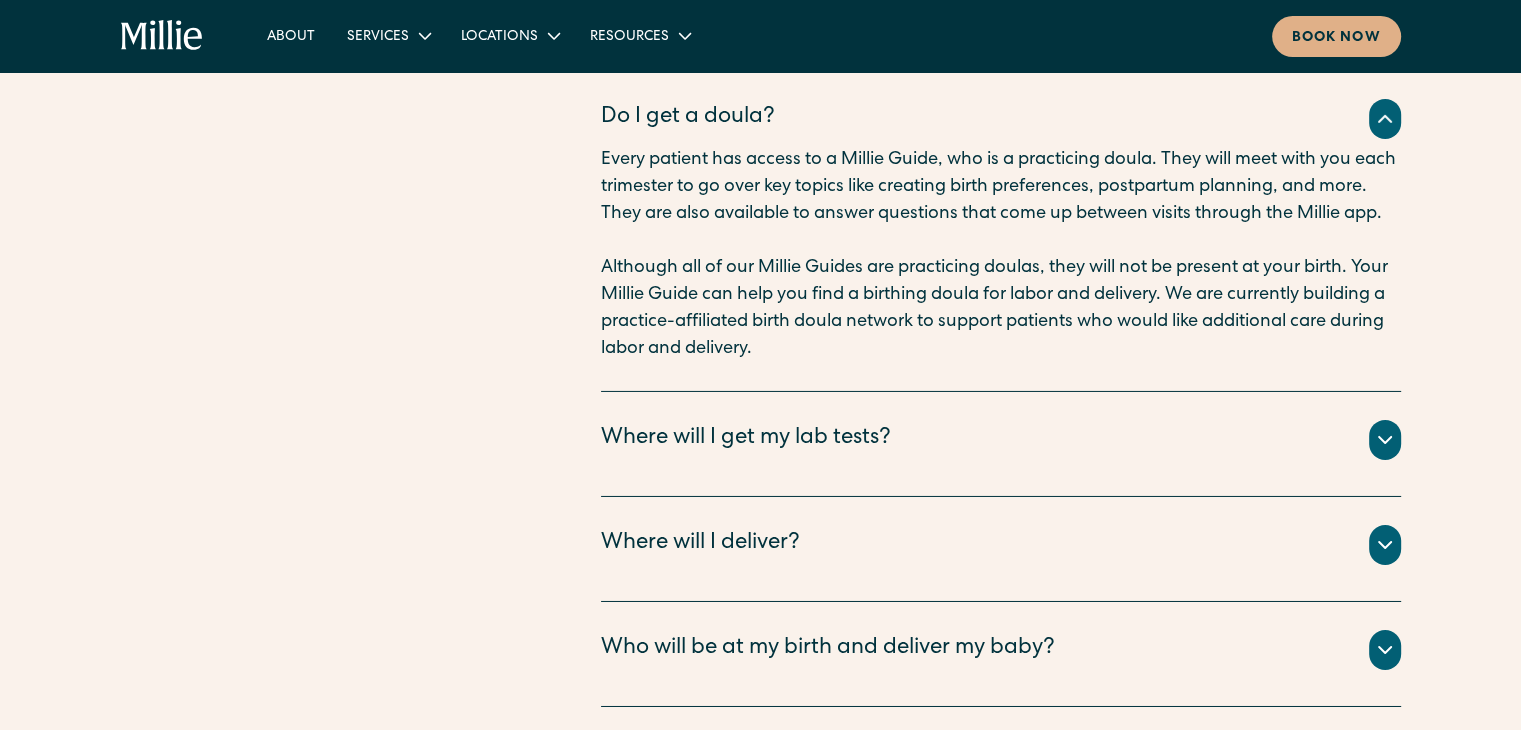 click 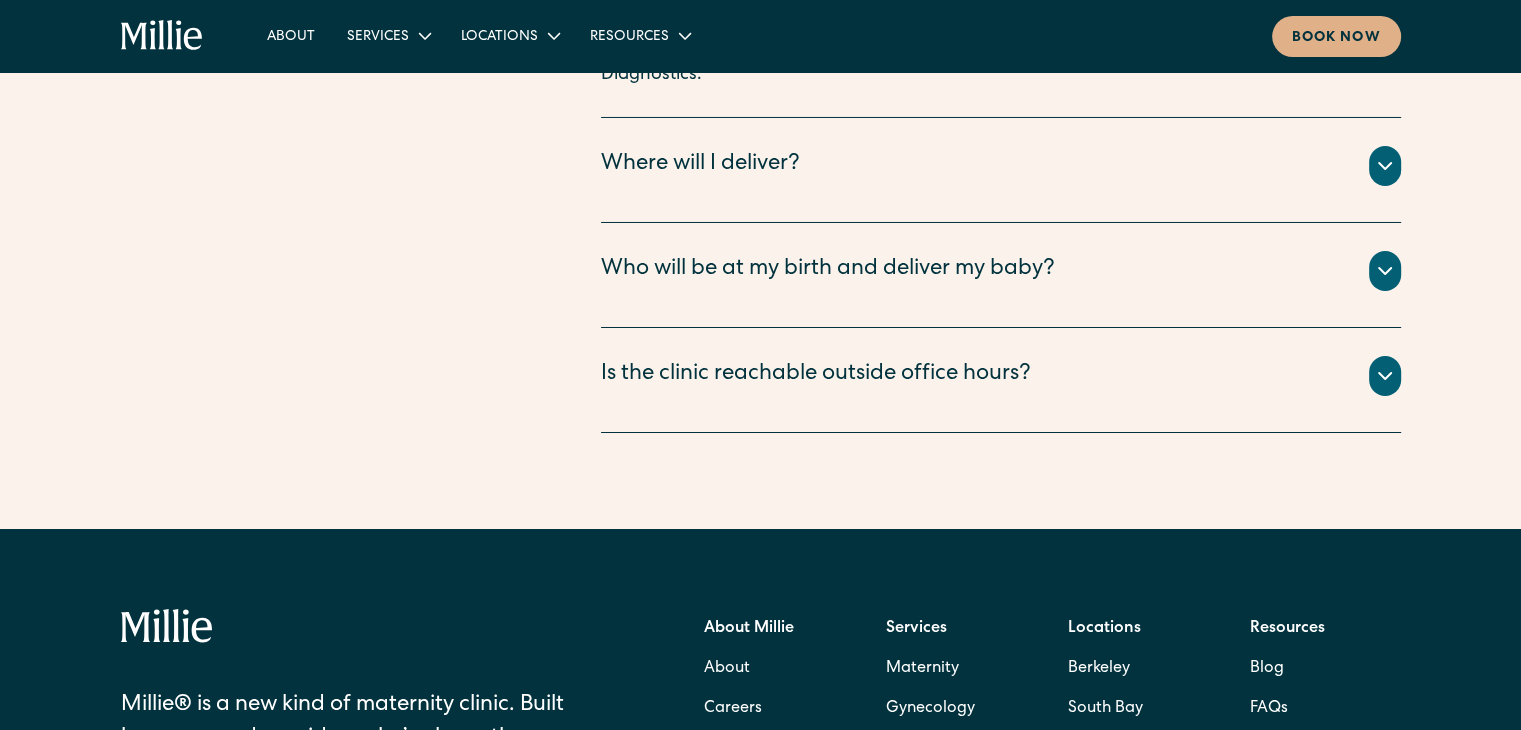 scroll, scrollTop: 7199, scrollLeft: 0, axis: vertical 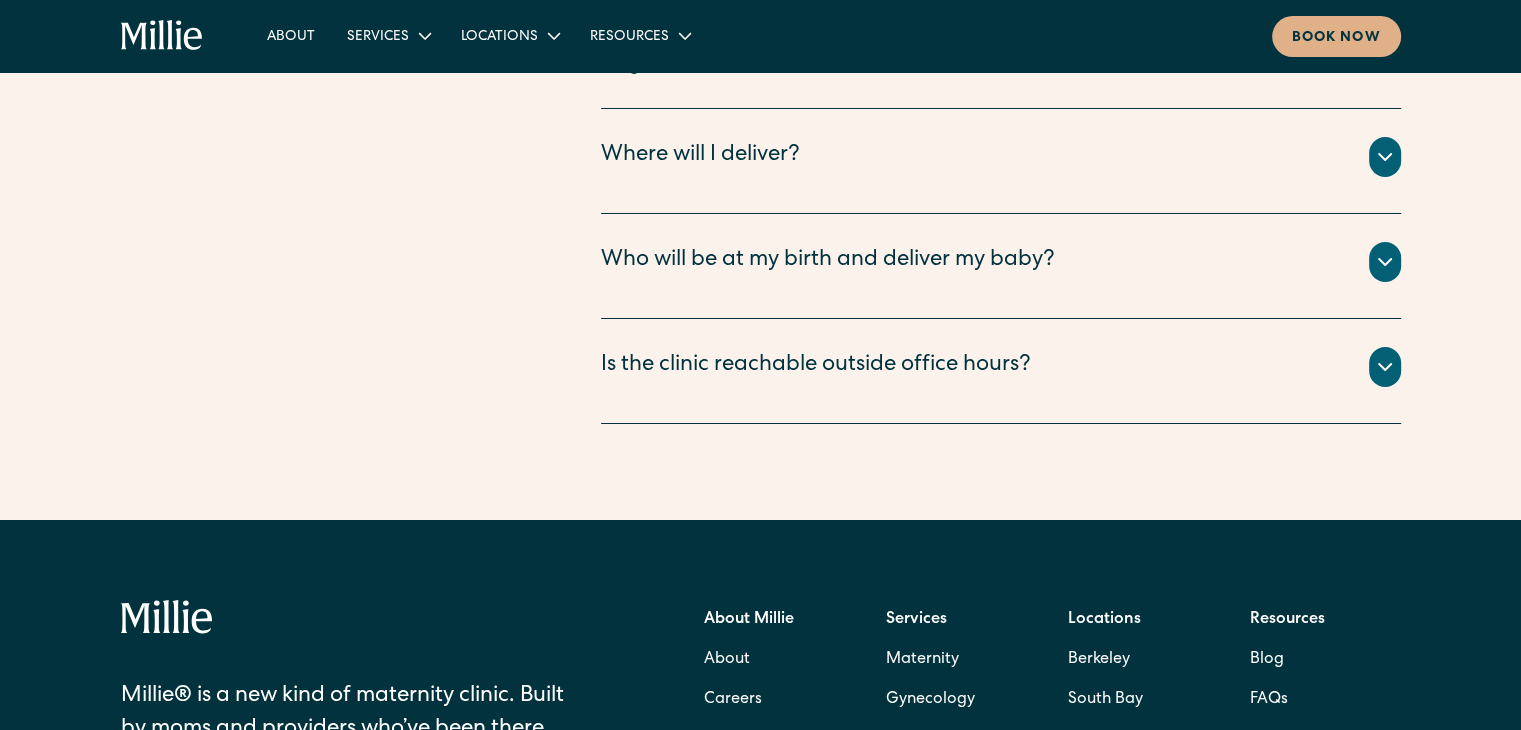 click on "Who will be at my birth and deliver my baby? All births take place with your Millie midwife present. The Millie midwives and hospitalist OB GYNs at Alta Bates (Berkeley) or Good Samaritan (South Bay) work together to ensure that you and your baby are surrounded by a team of experts who are ready to meet your care needs in every scenario. We share clinical protocols and a common patient record, facilitating a seamless transition from pregnancy to delivery and postpartum care. ‍ If your delivery needs a c-section or another type of intervention, the hospitalist OB GYNs will perform the procedure in collaboration with the Millie midwives." at bounding box center [1001, 266] 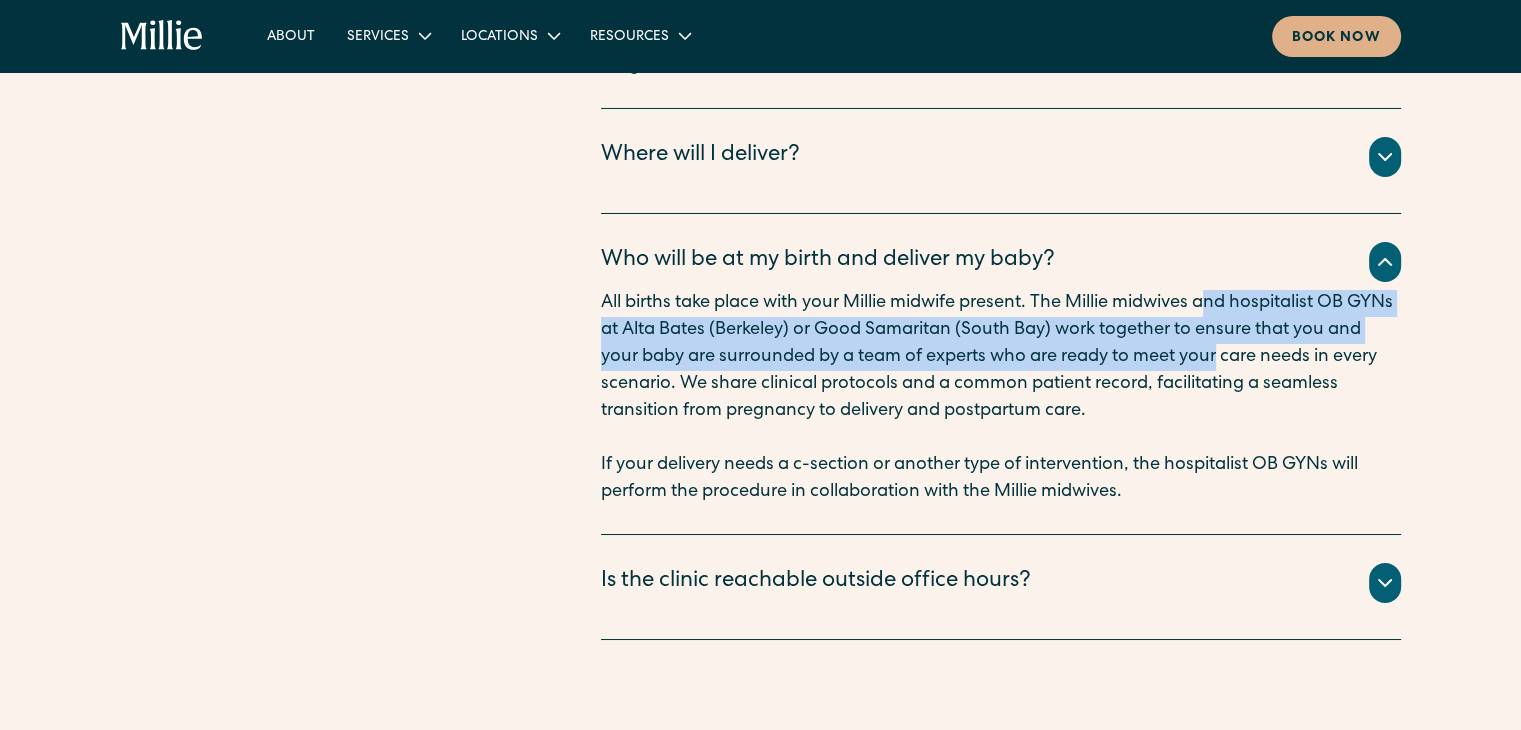 drag, startPoint x: 1215, startPoint y: 332, endPoint x: 1262, endPoint y: 372, distance: 61.7171 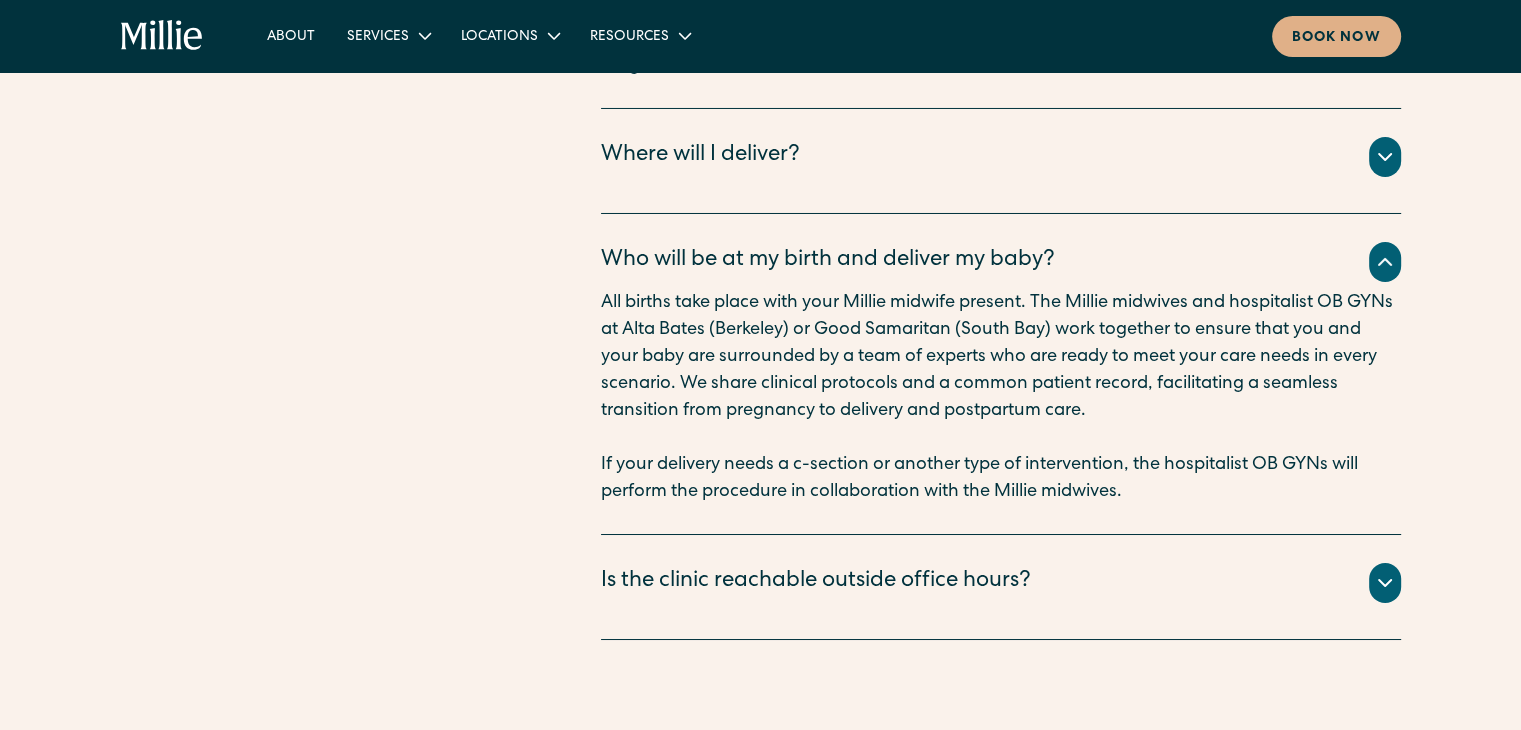 drag, startPoint x: 1262, startPoint y: 372, endPoint x: 1365, endPoint y: 400, distance: 106.738 